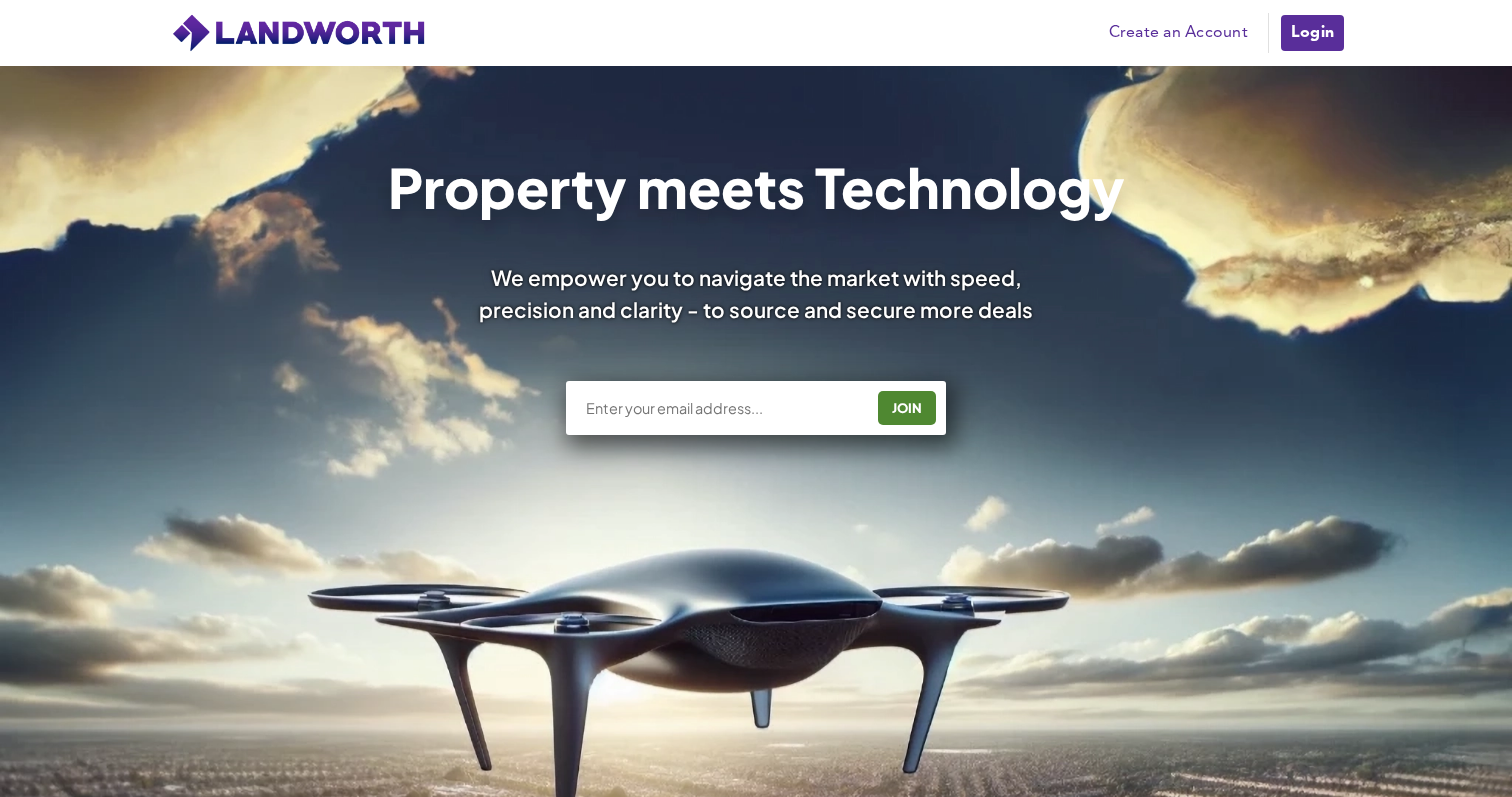 scroll, scrollTop: 0, scrollLeft: 0, axis: both 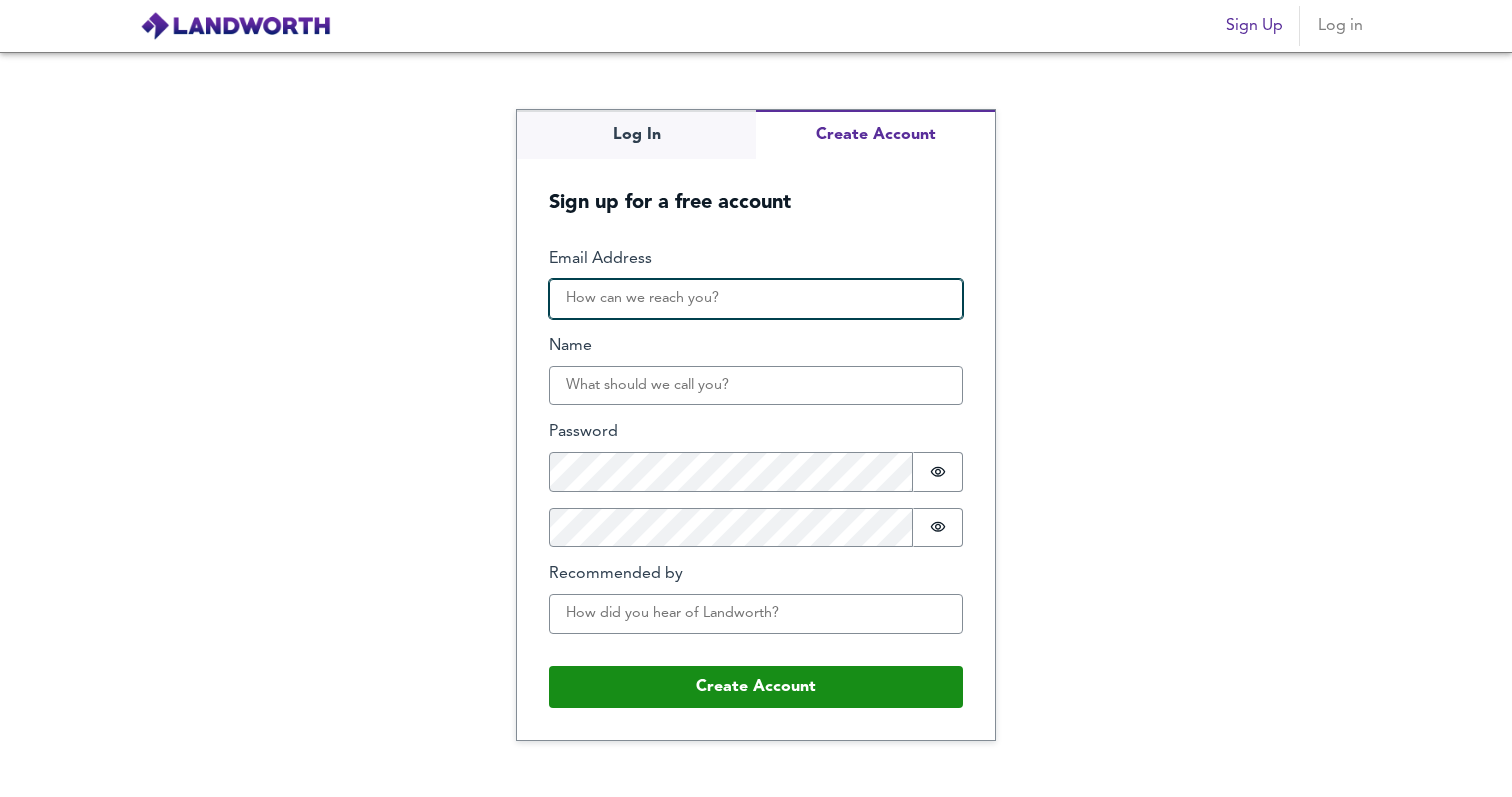 click on "Email Address" at bounding box center [756, 299] 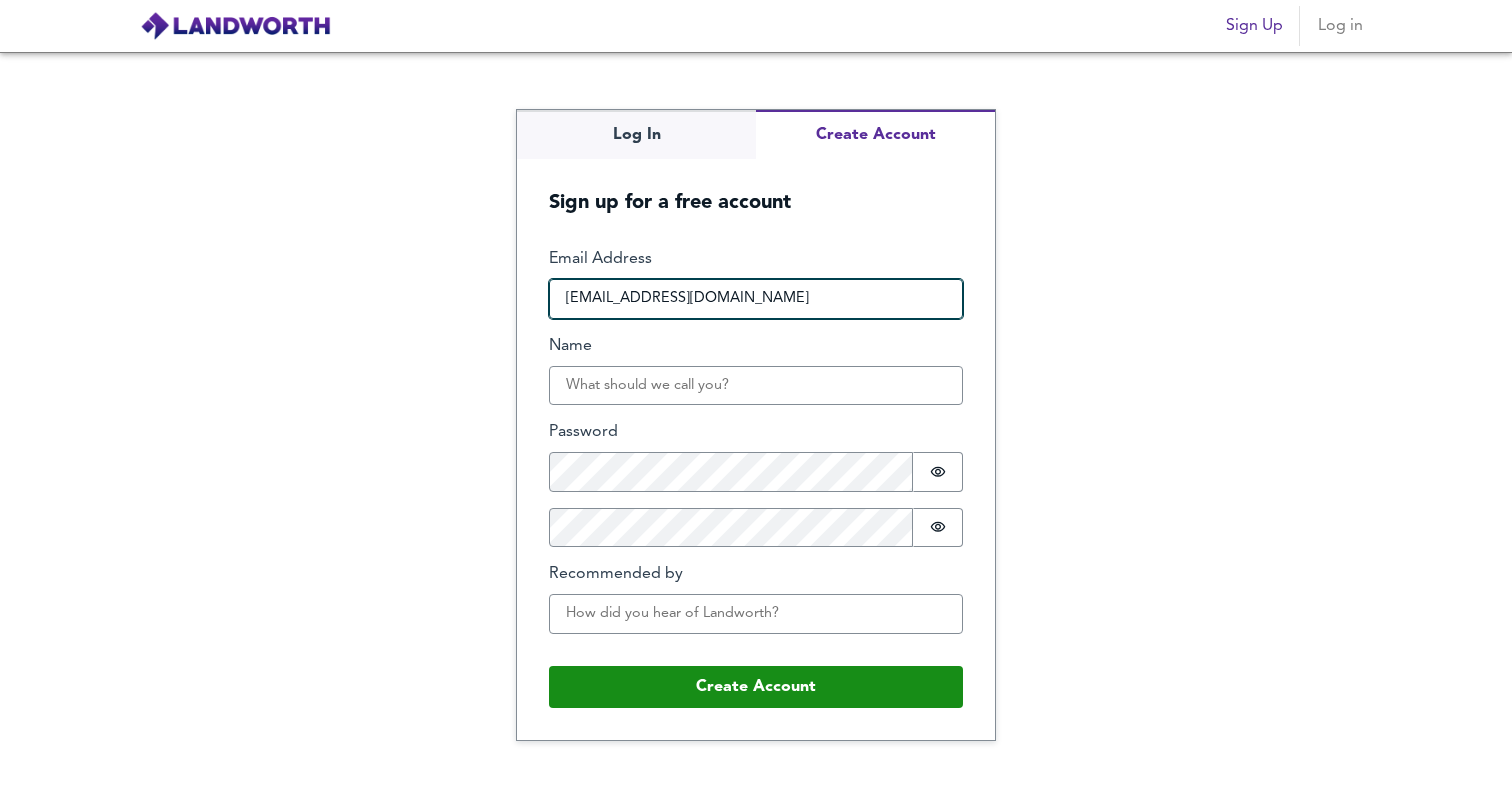 type on "dragosion.calin@metro-external.digital" 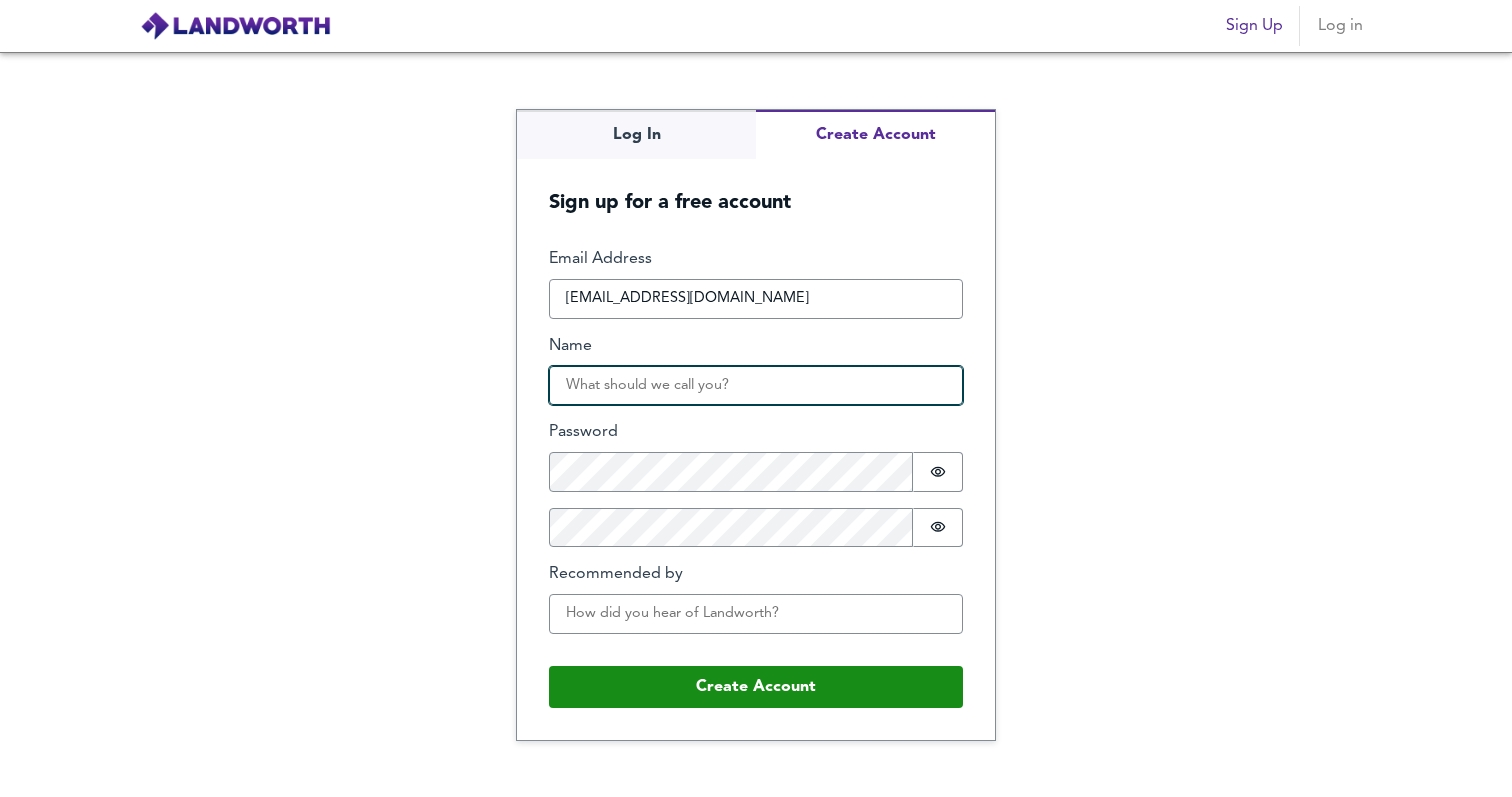 click on "Name" at bounding box center (756, 386) 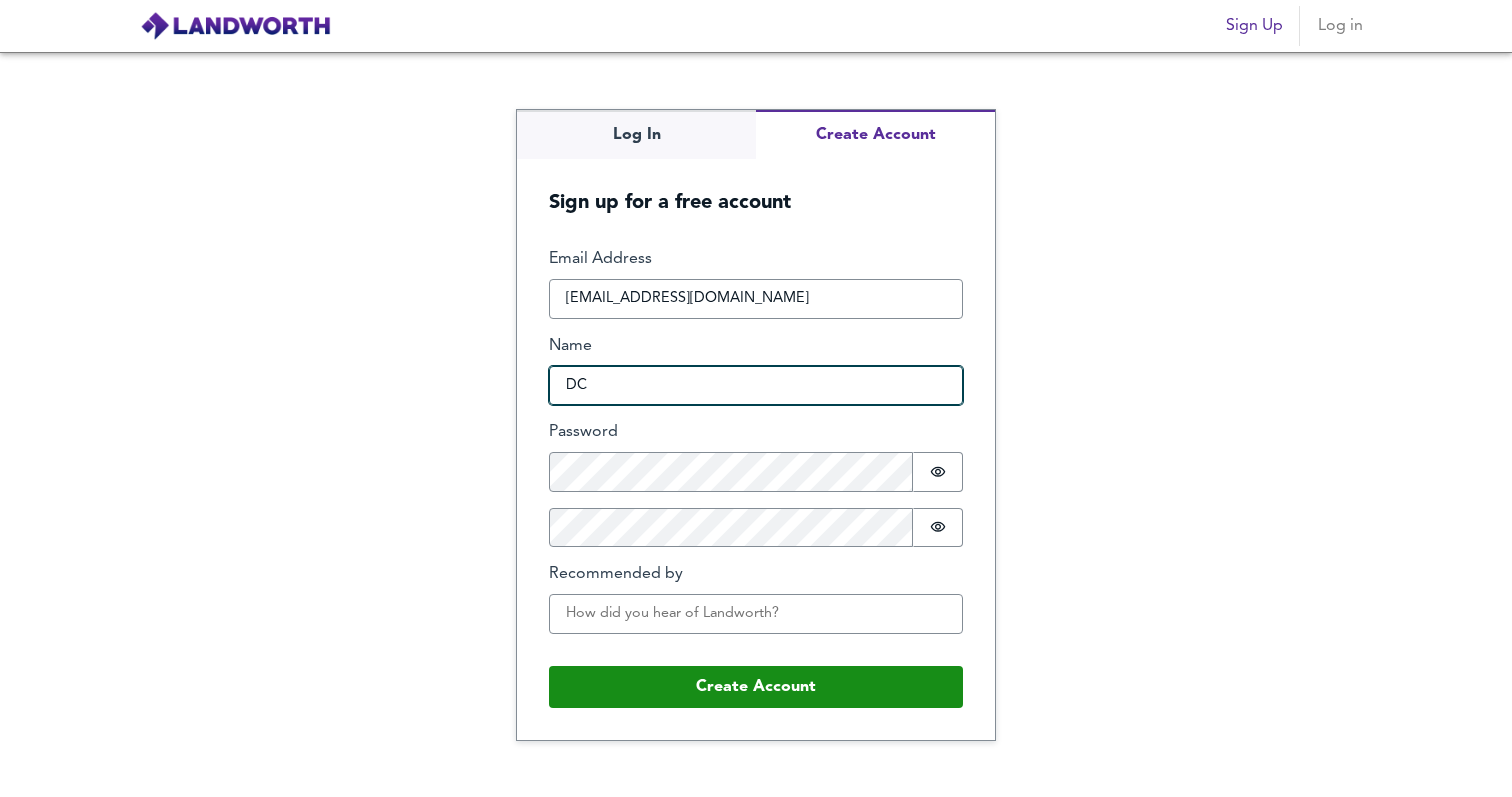 type on "DC" 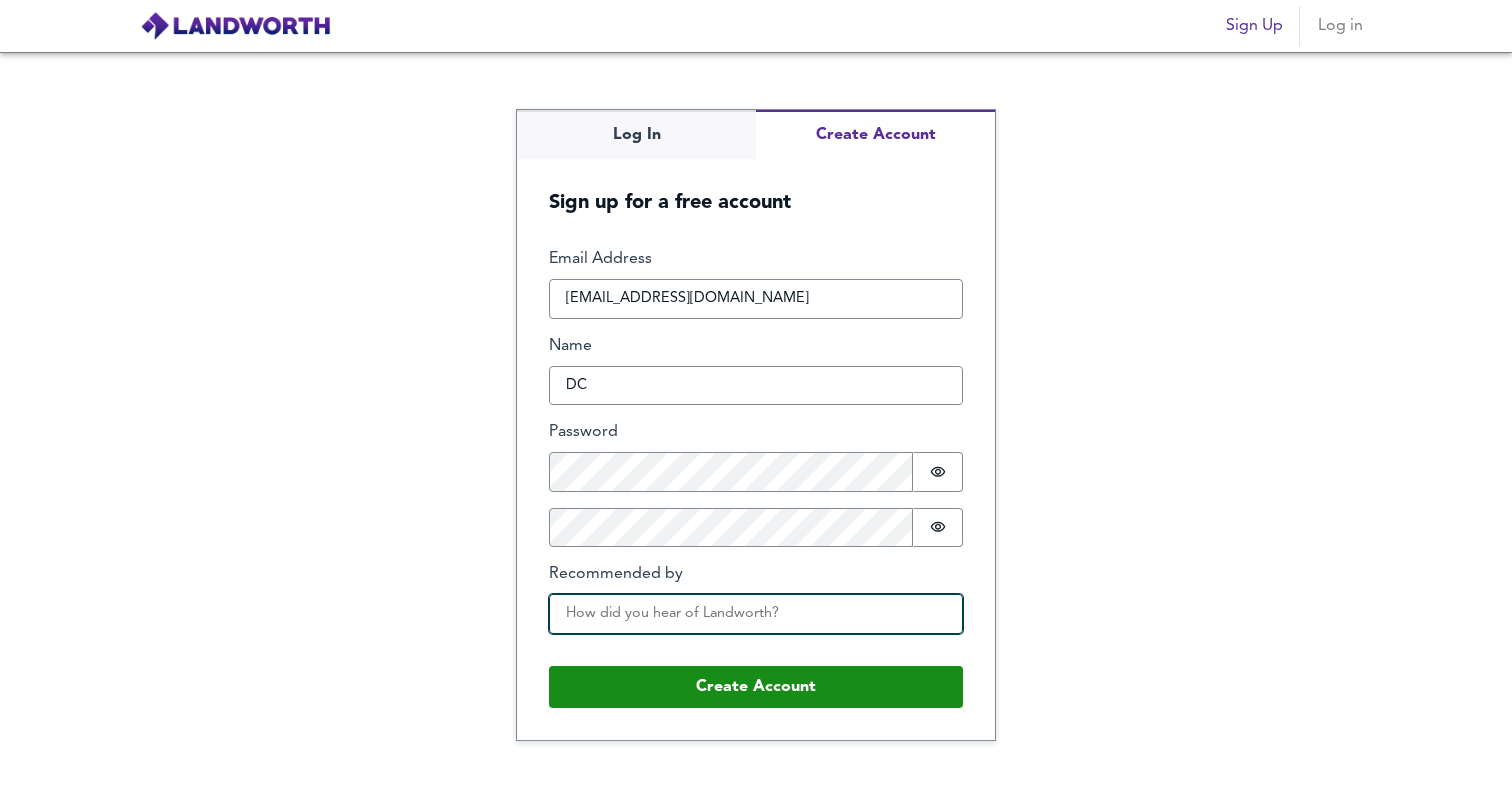 click on "Recommended by" at bounding box center [756, 614] 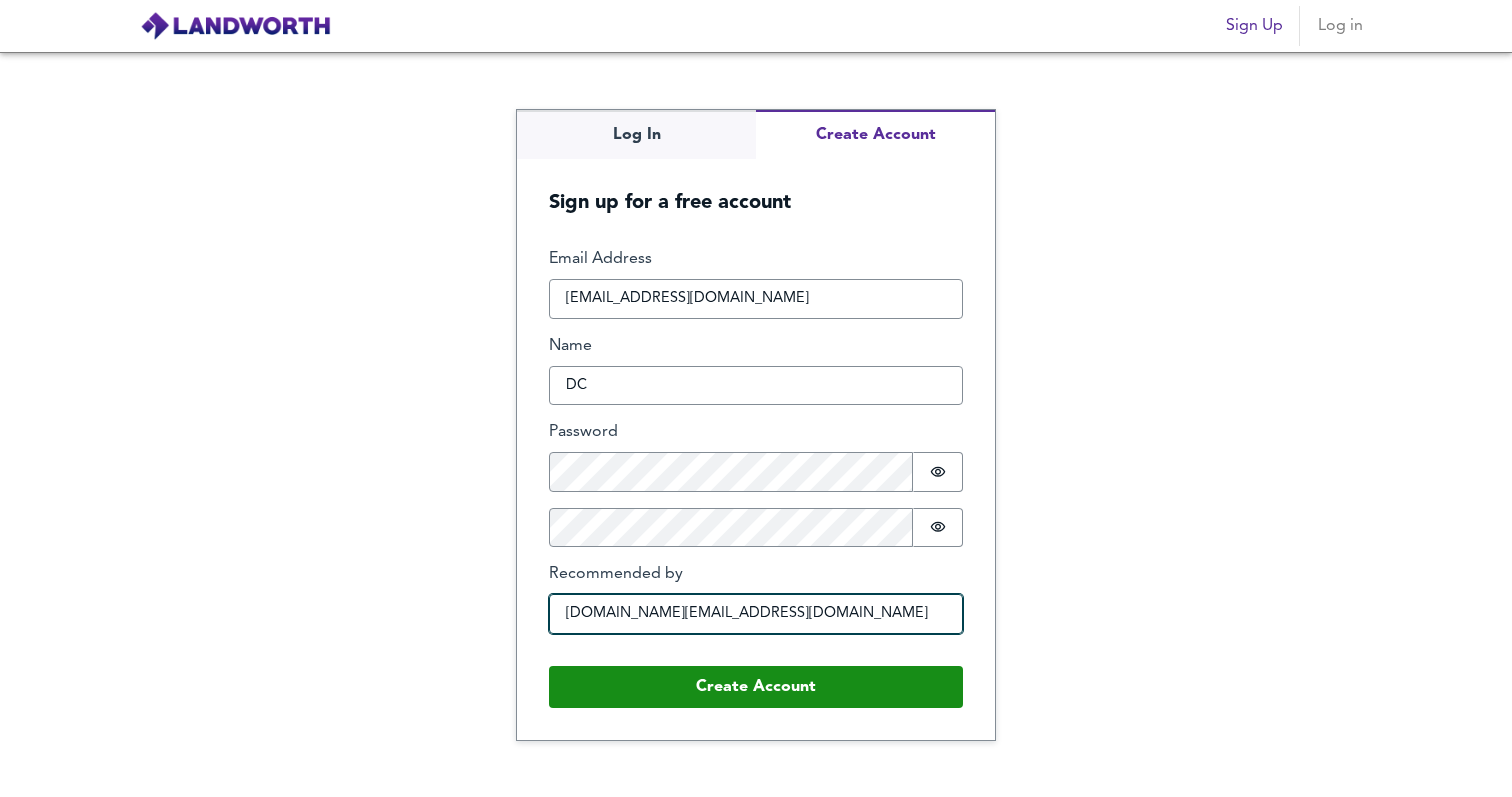 type on "dragos.calin.gm@gmail.com" 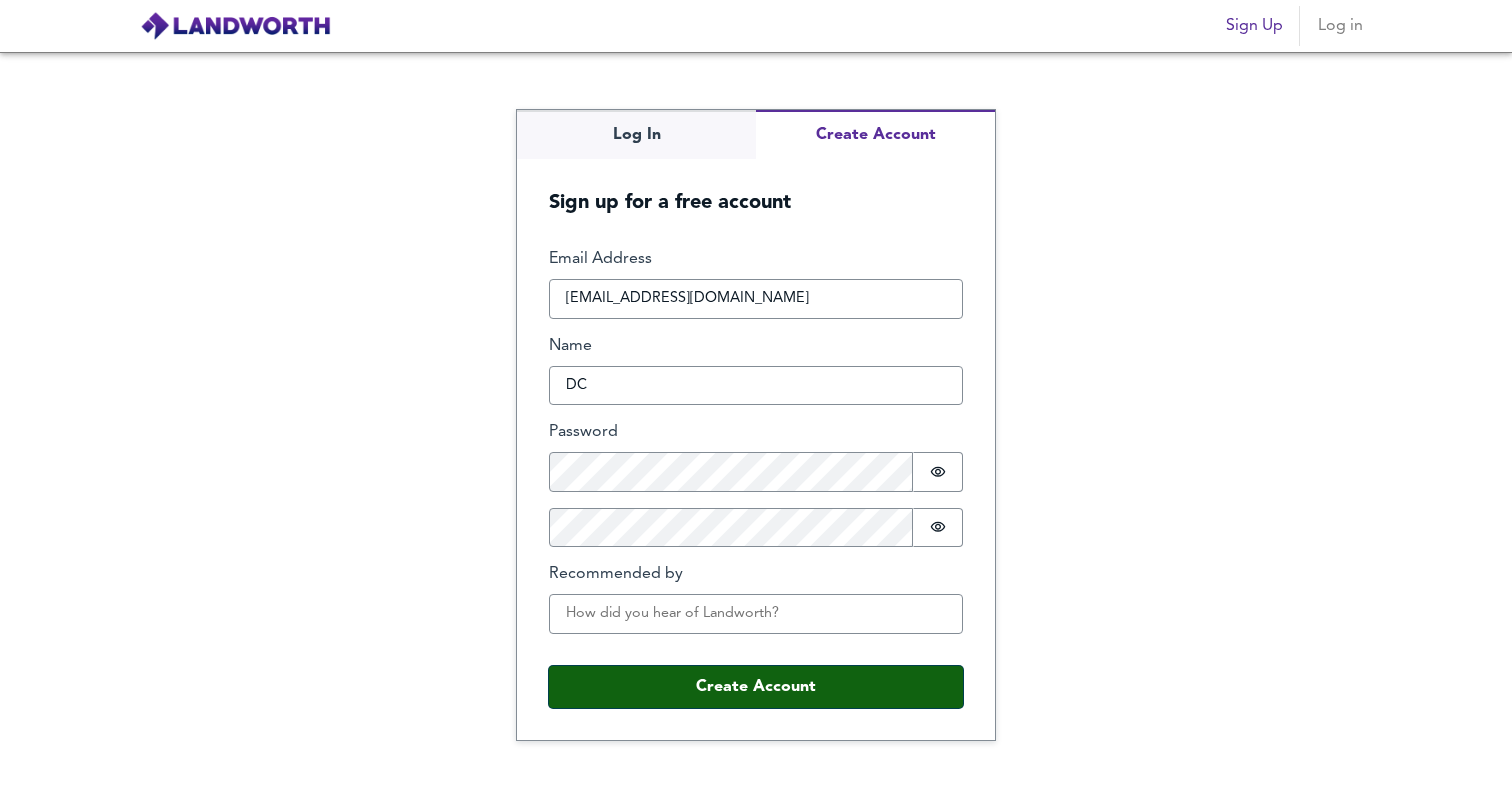 click on "Create Account" at bounding box center (756, 687) 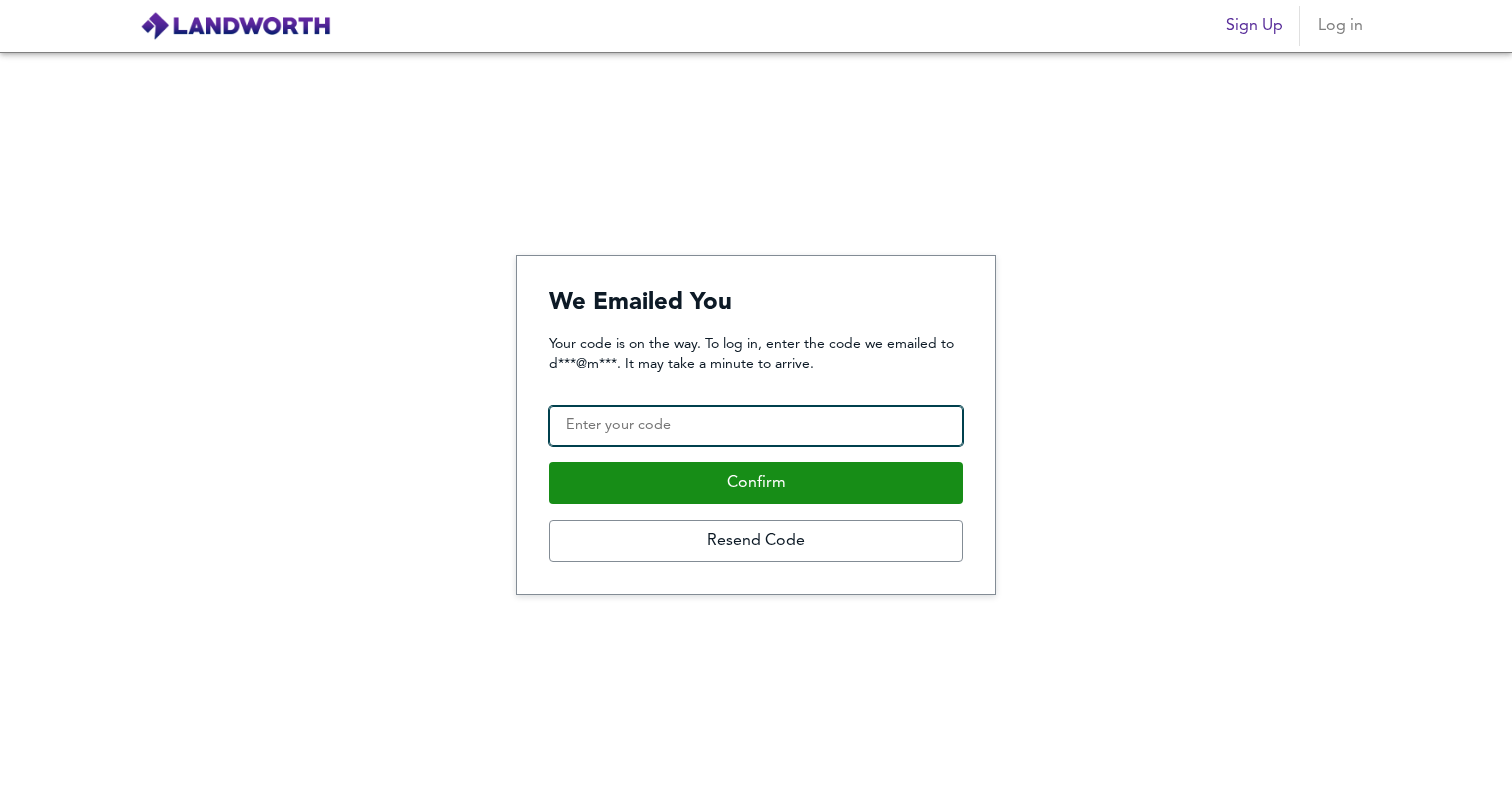 click on "Confirmation Code" at bounding box center (756, 426) 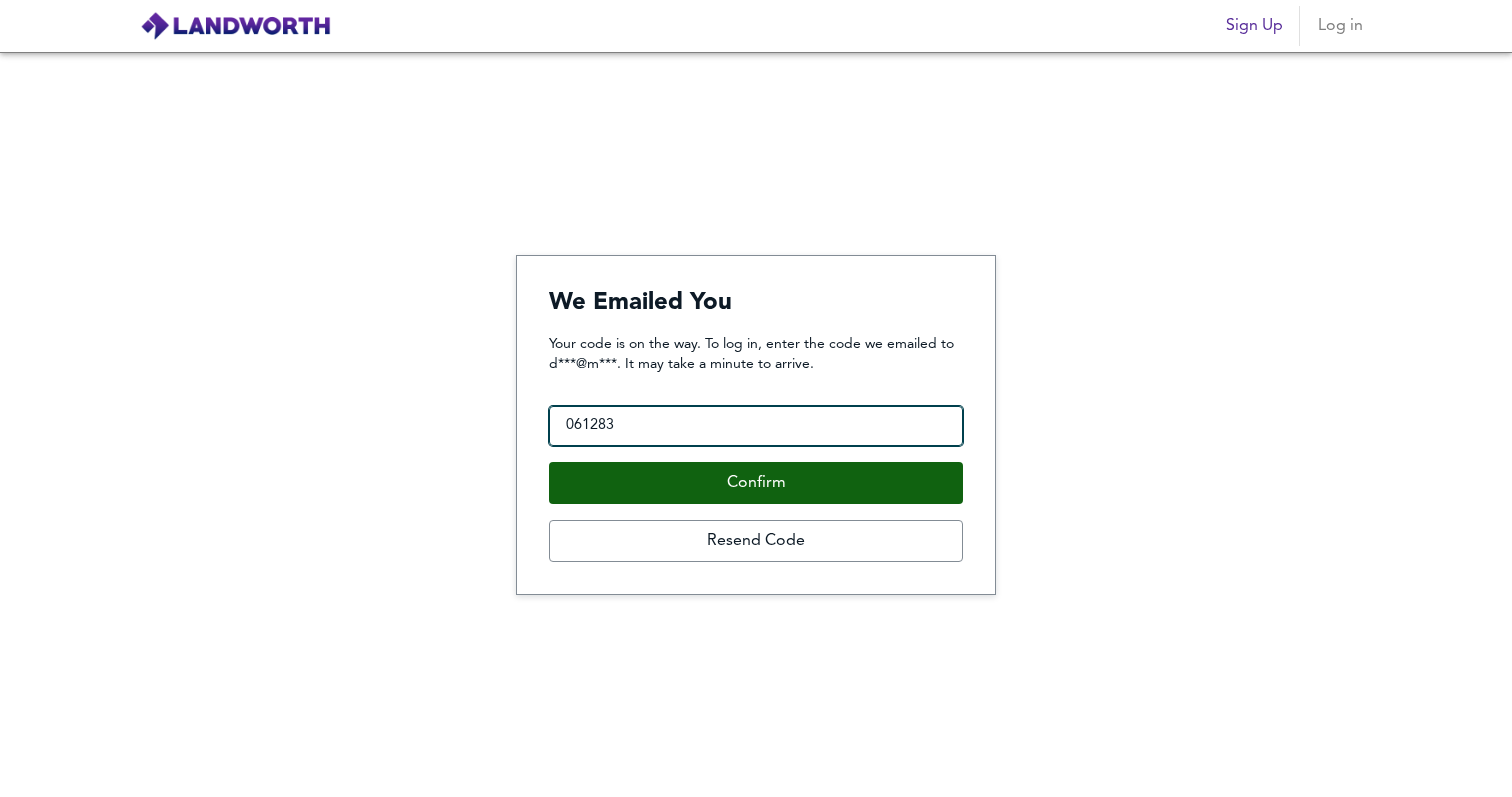 type on "061283" 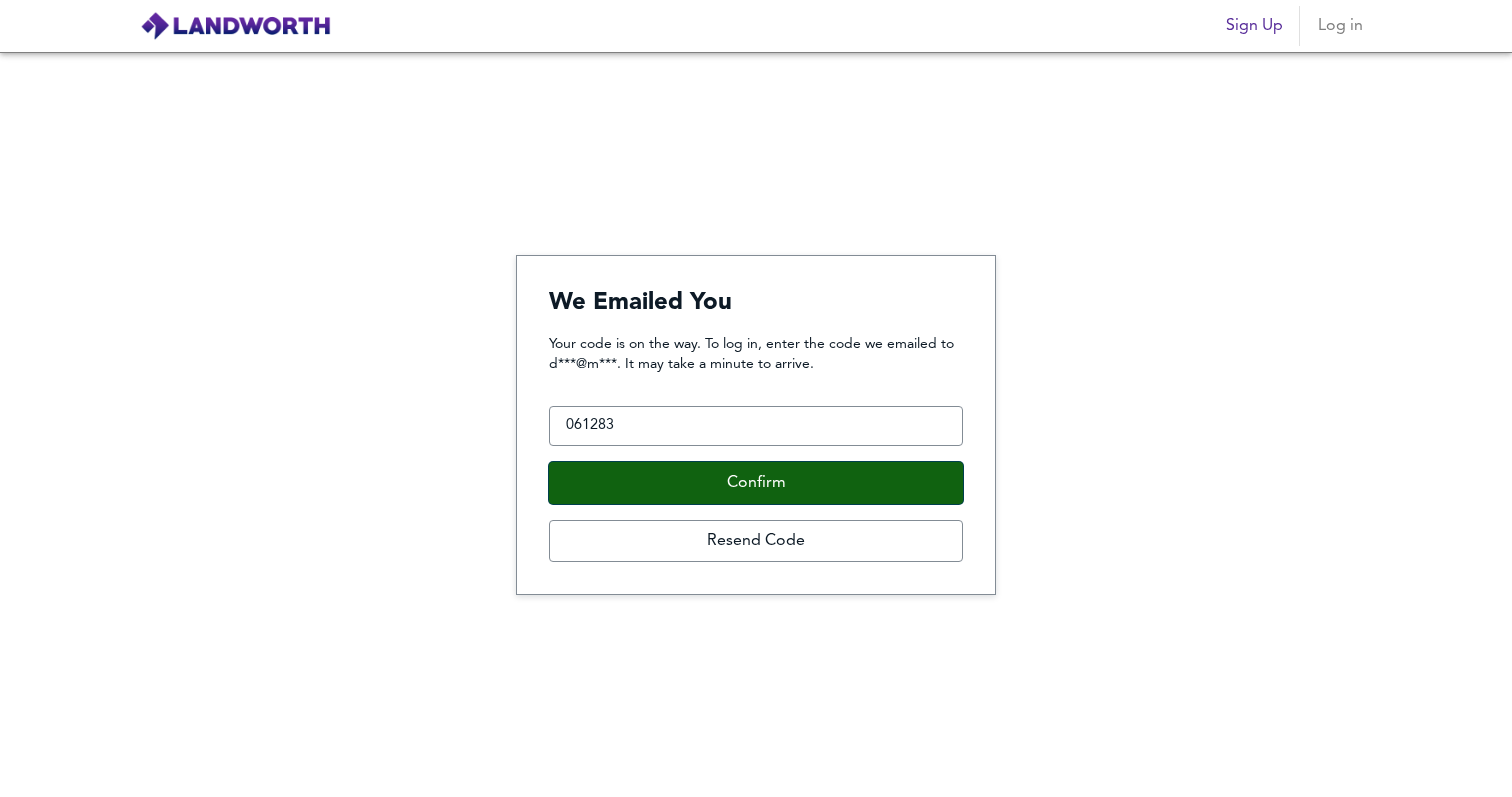click on "Confirm" at bounding box center [756, 483] 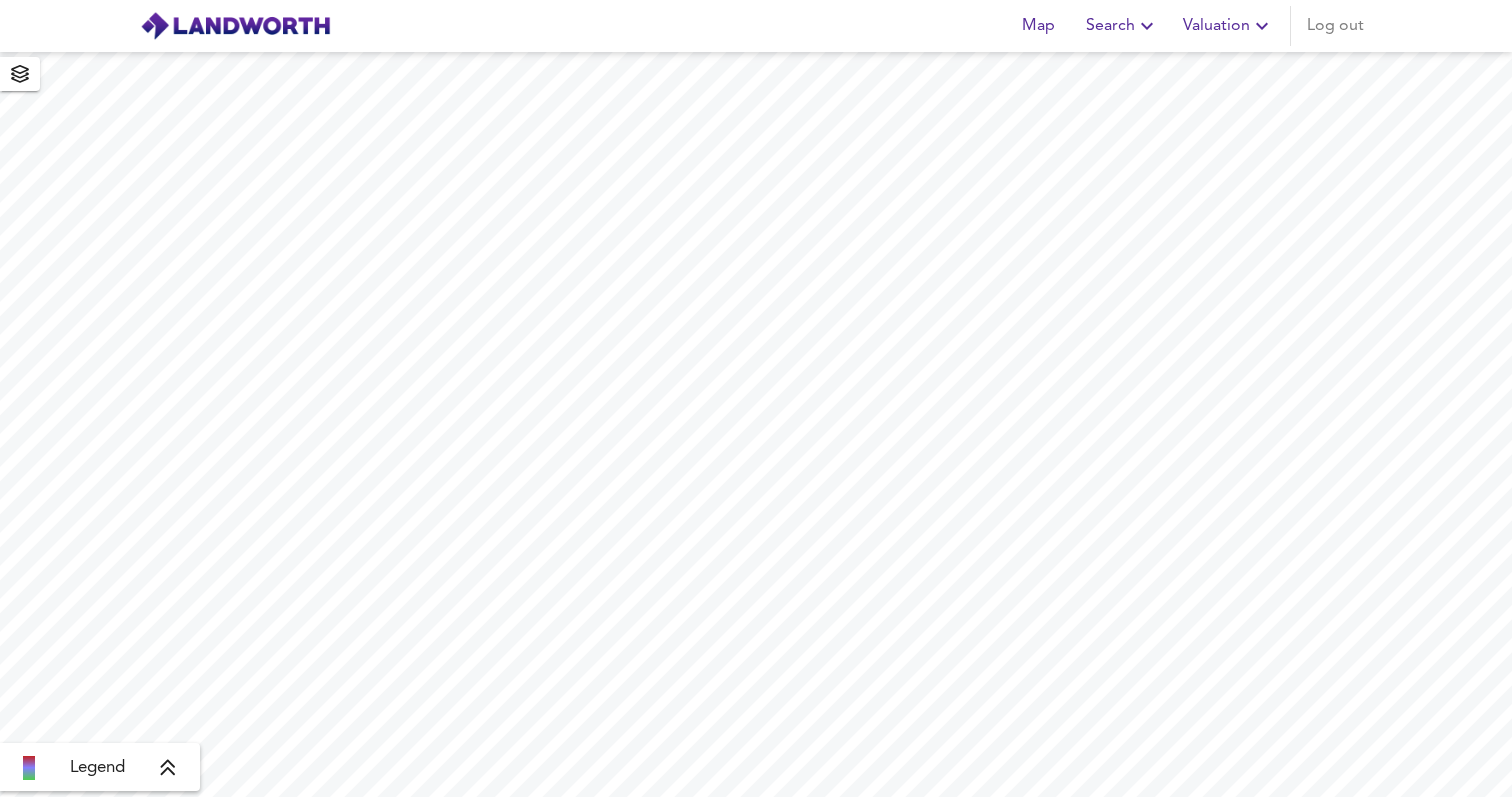 scroll, scrollTop: 0, scrollLeft: 0, axis: both 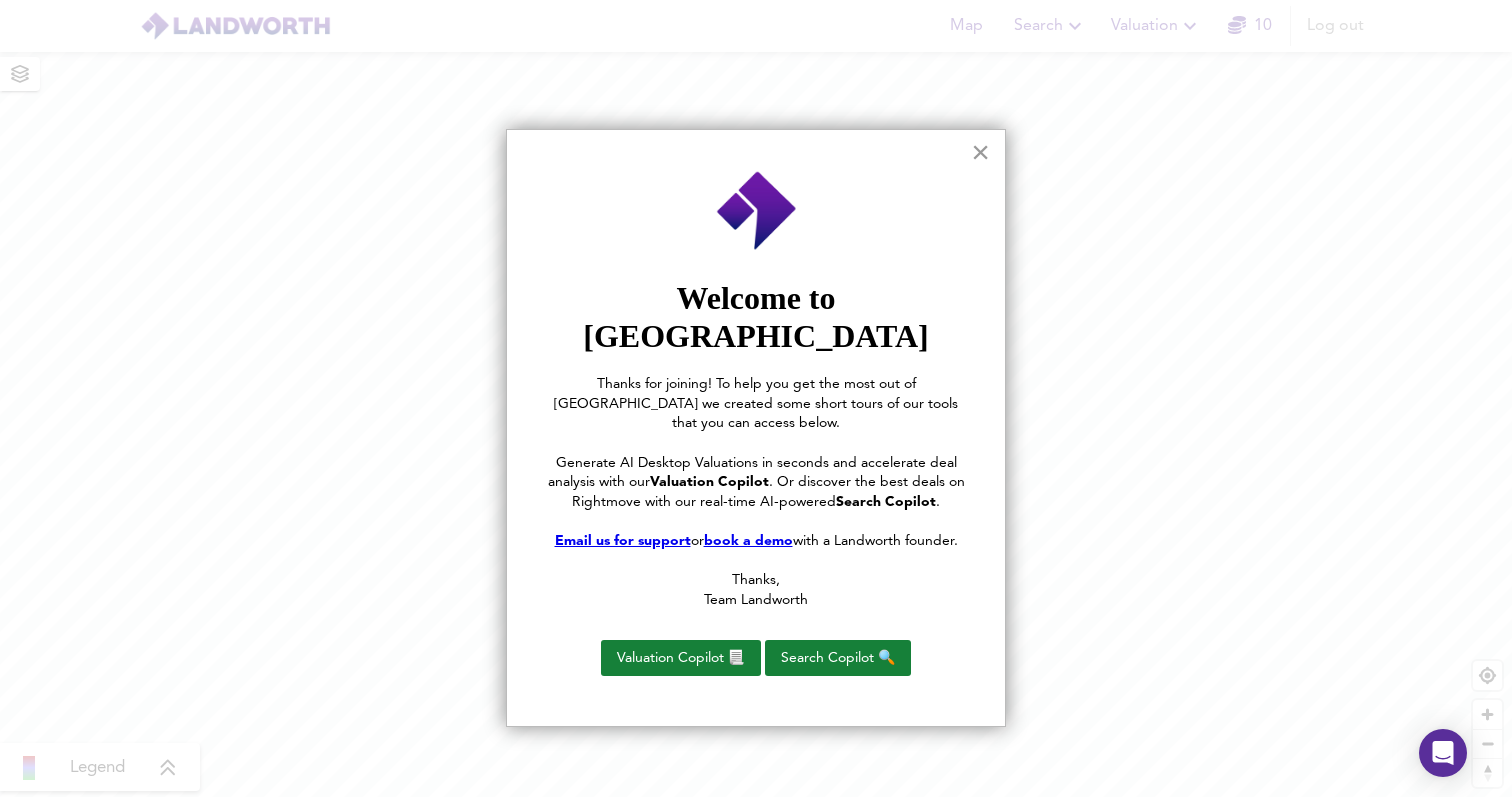 click on "×" at bounding box center [980, 152] 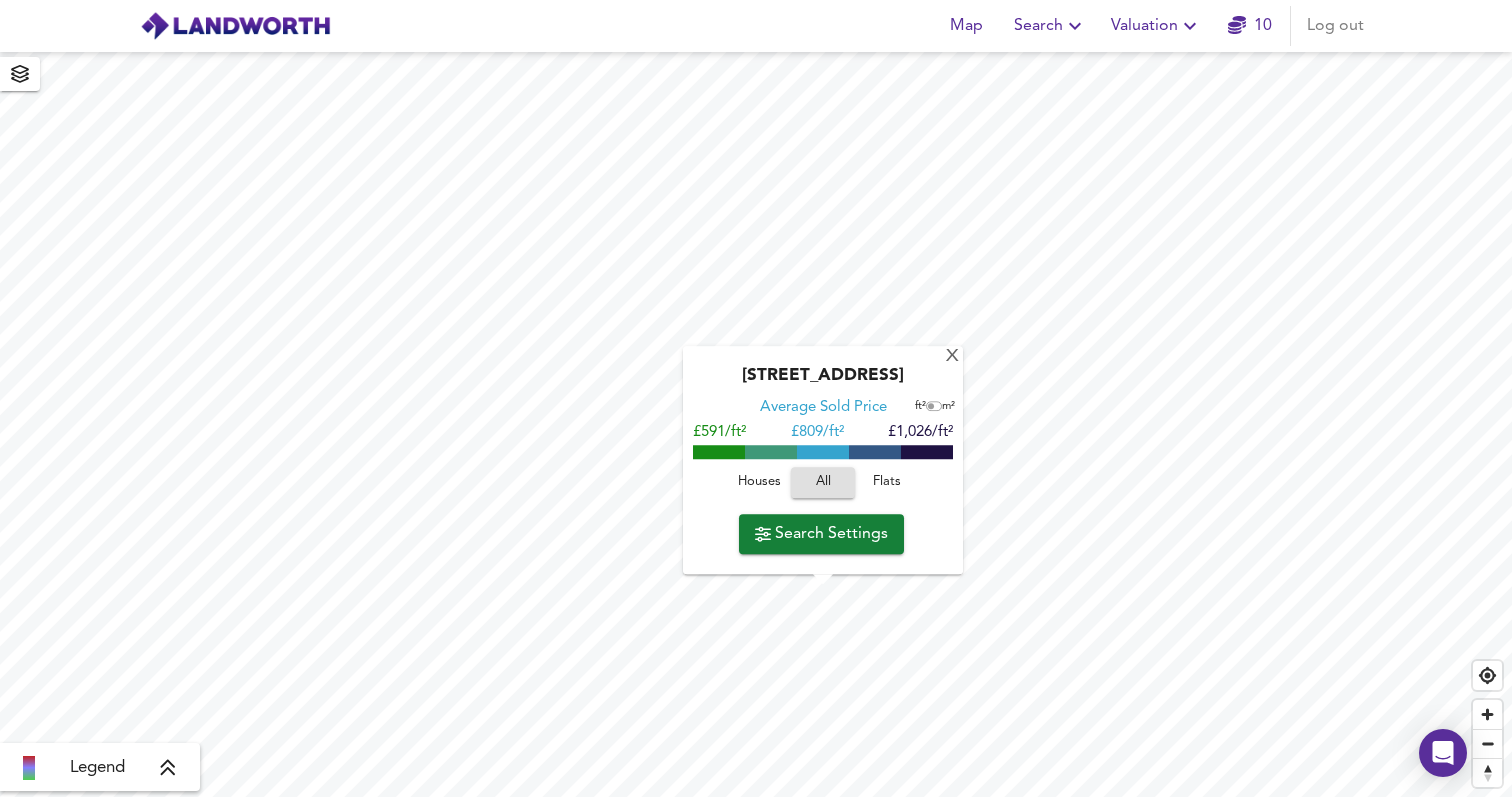 click 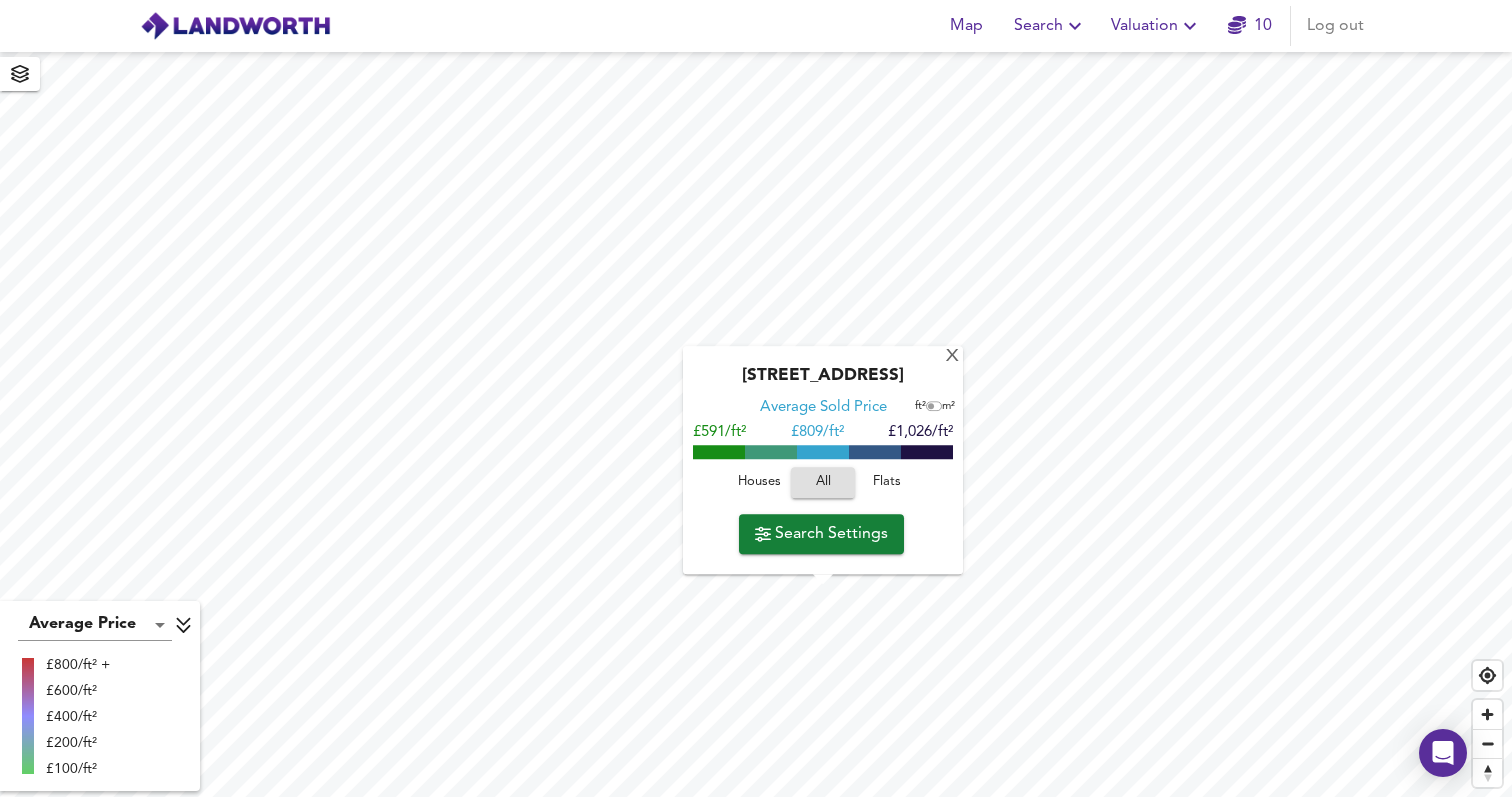 click at bounding box center [931, 407] 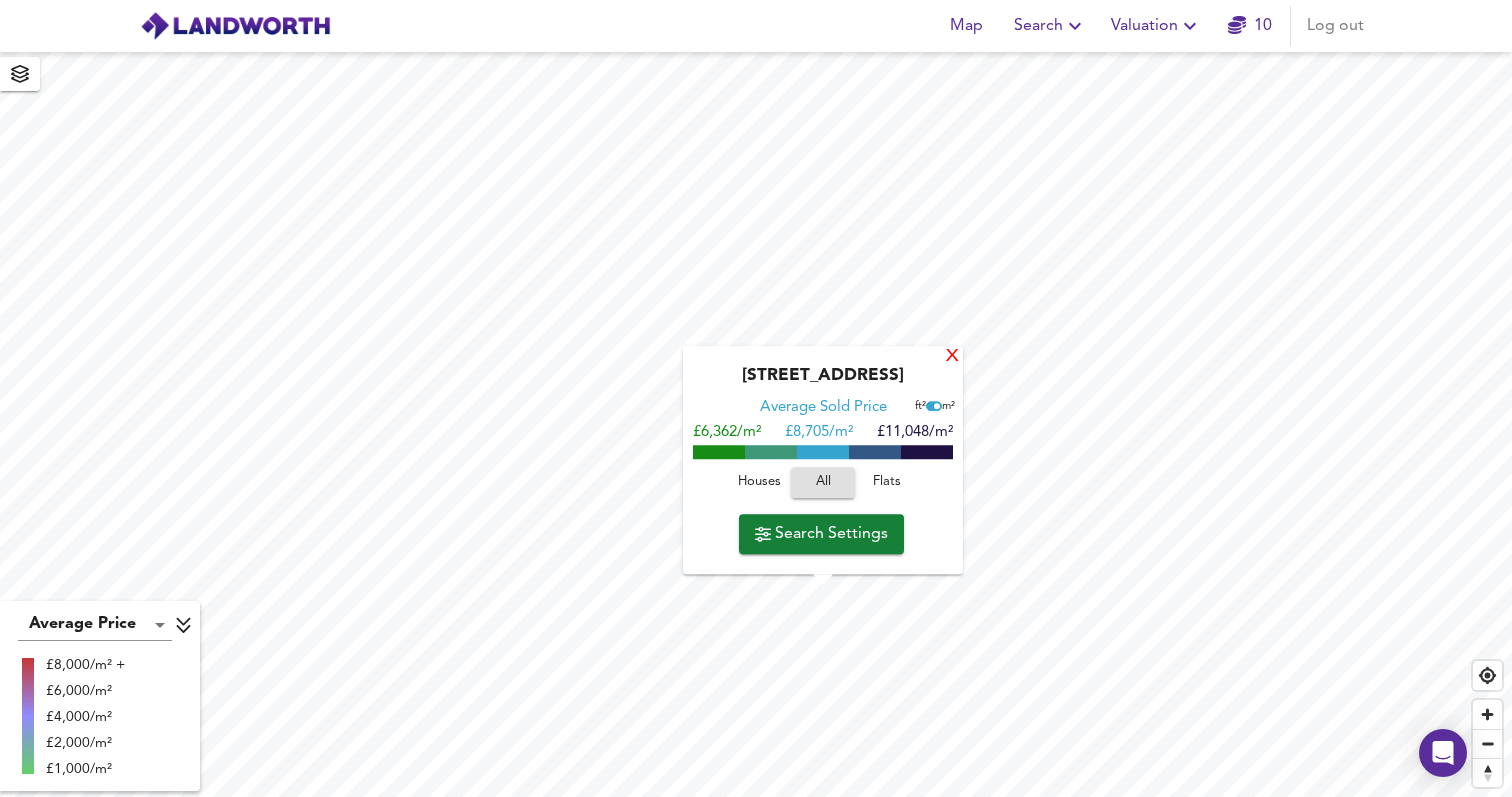click on "X" at bounding box center [952, 357] 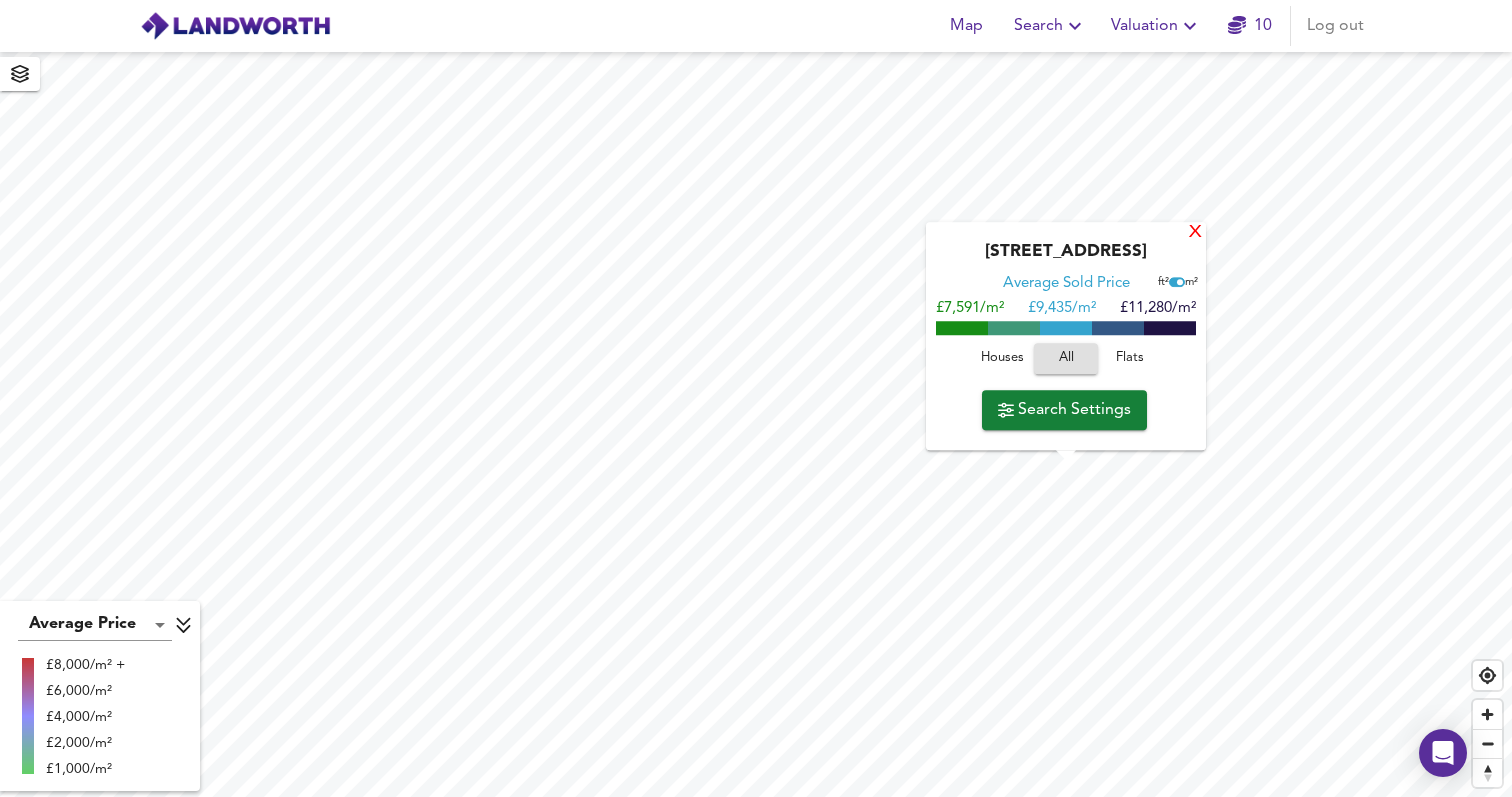 click on "X" at bounding box center (1195, 233) 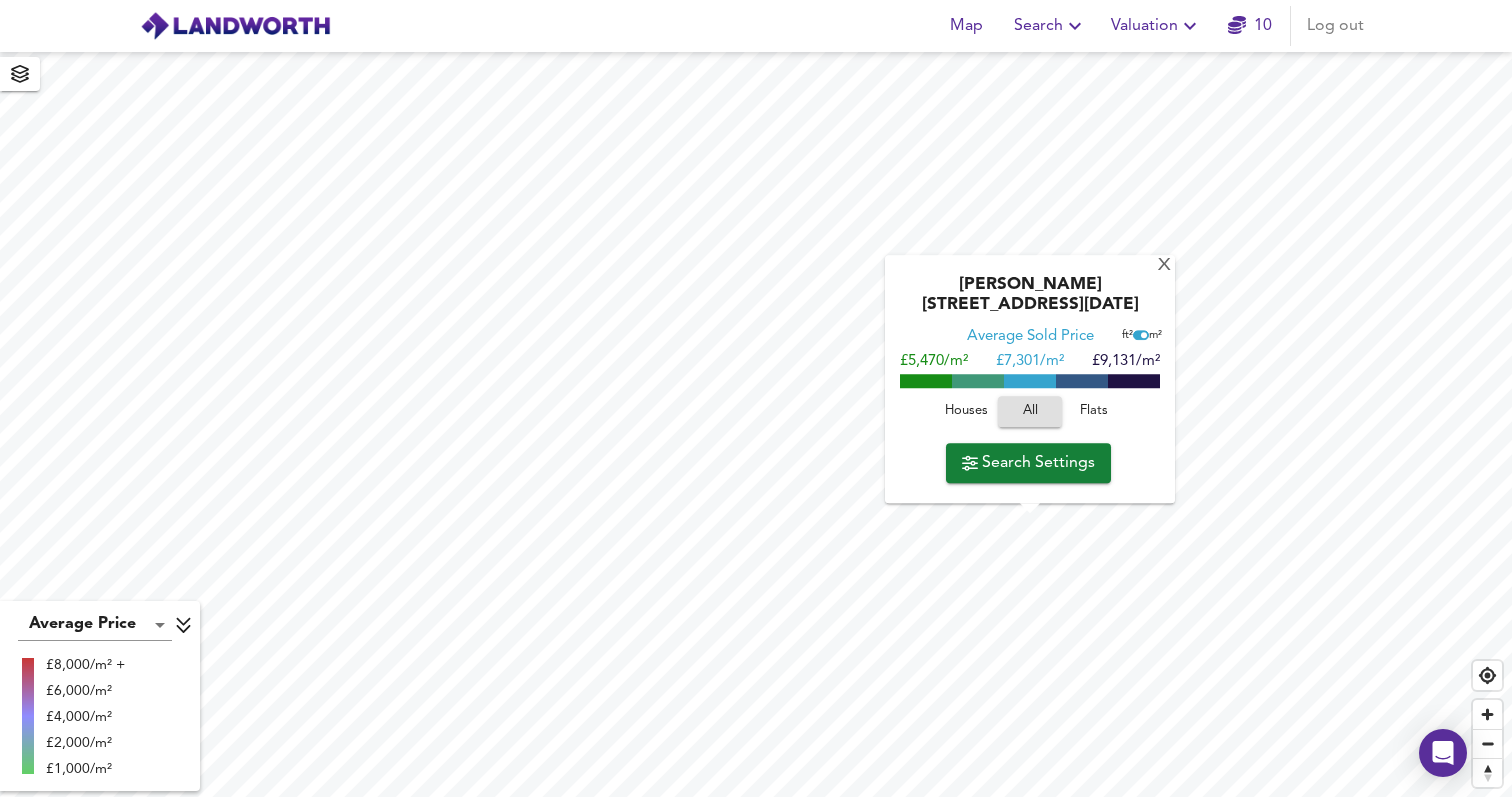 click on "Flats" at bounding box center [1094, 411] 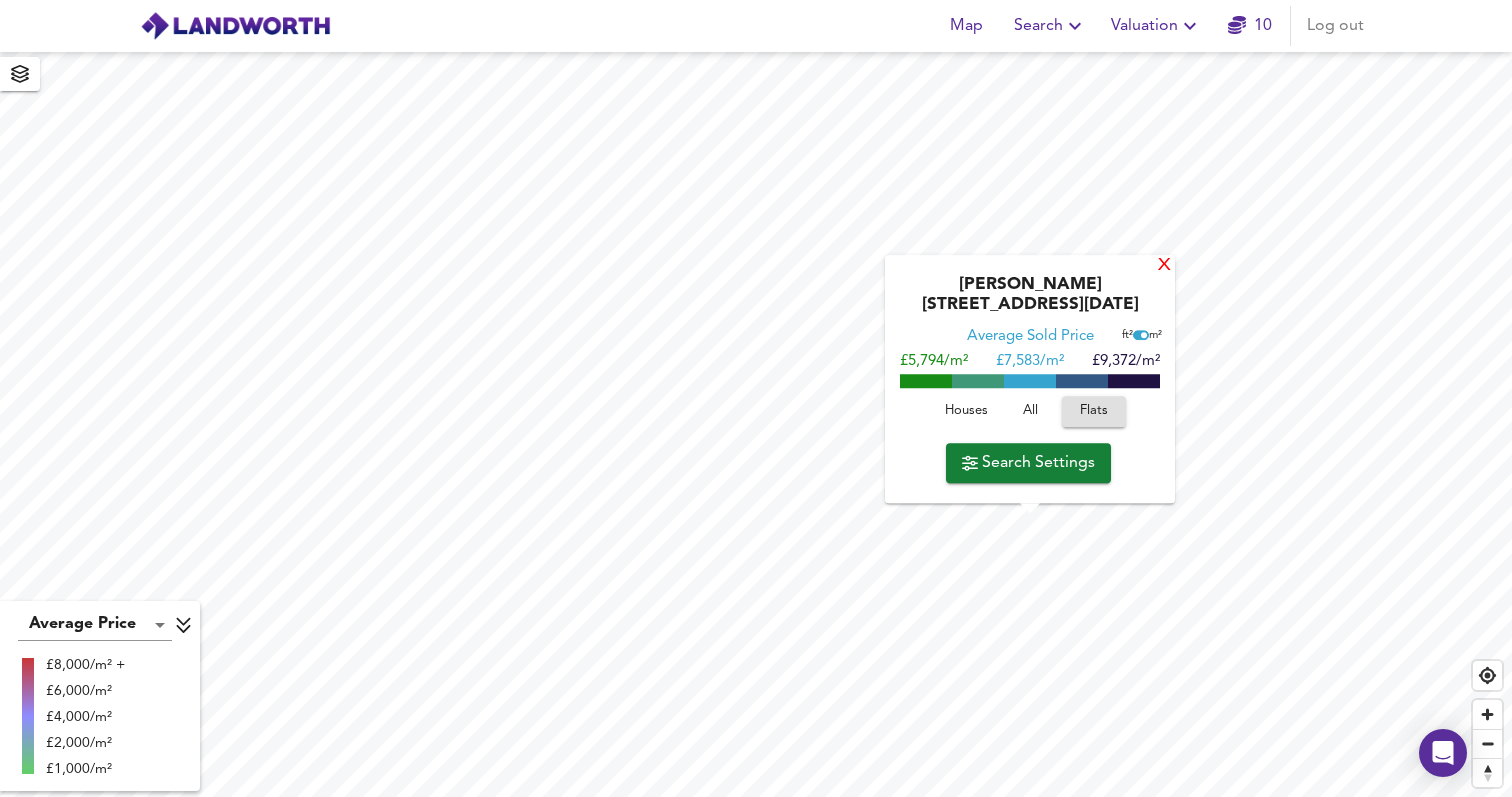 click on "X" at bounding box center (1164, 266) 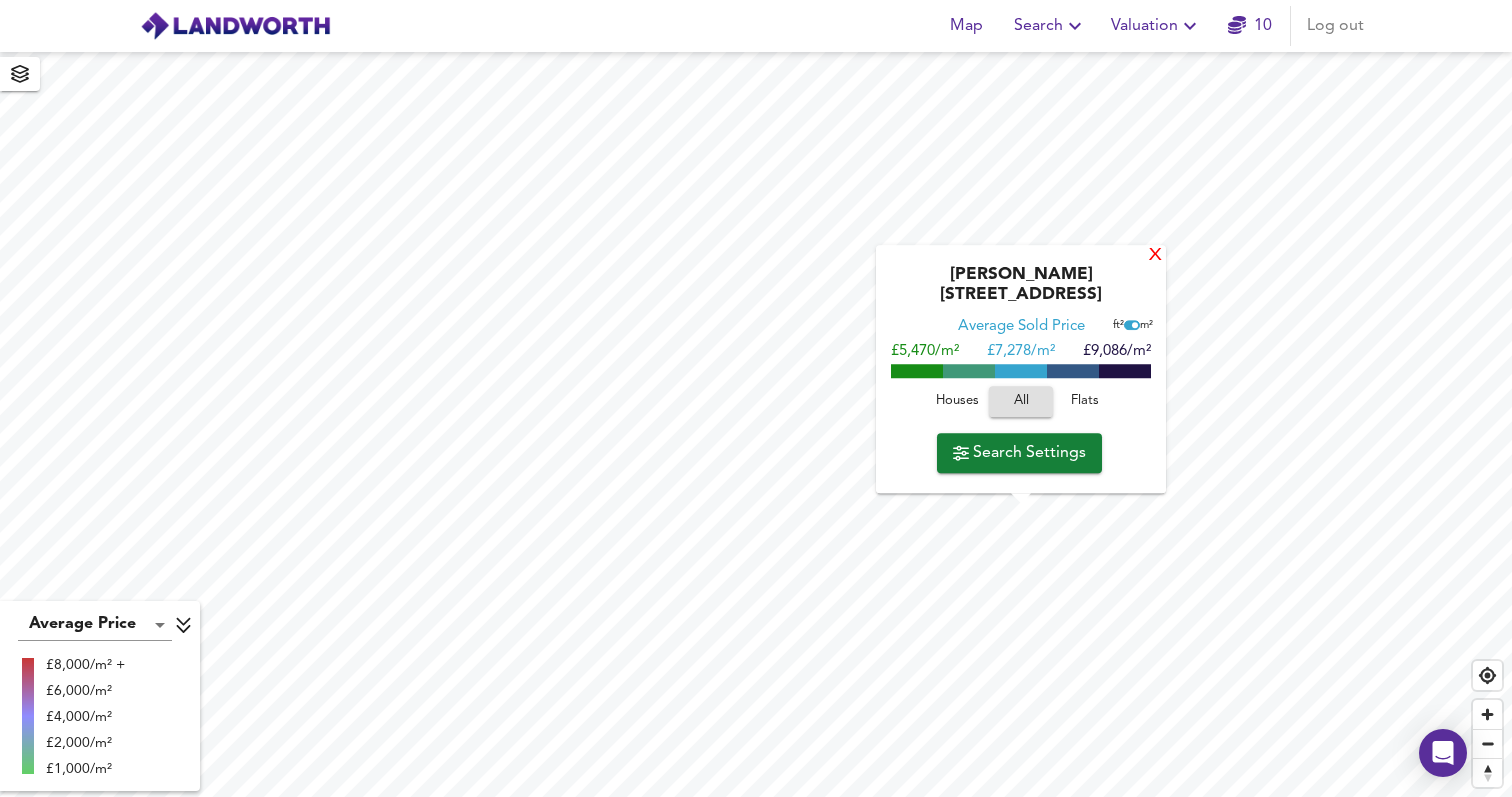click on "X" at bounding box center [1155, 256] 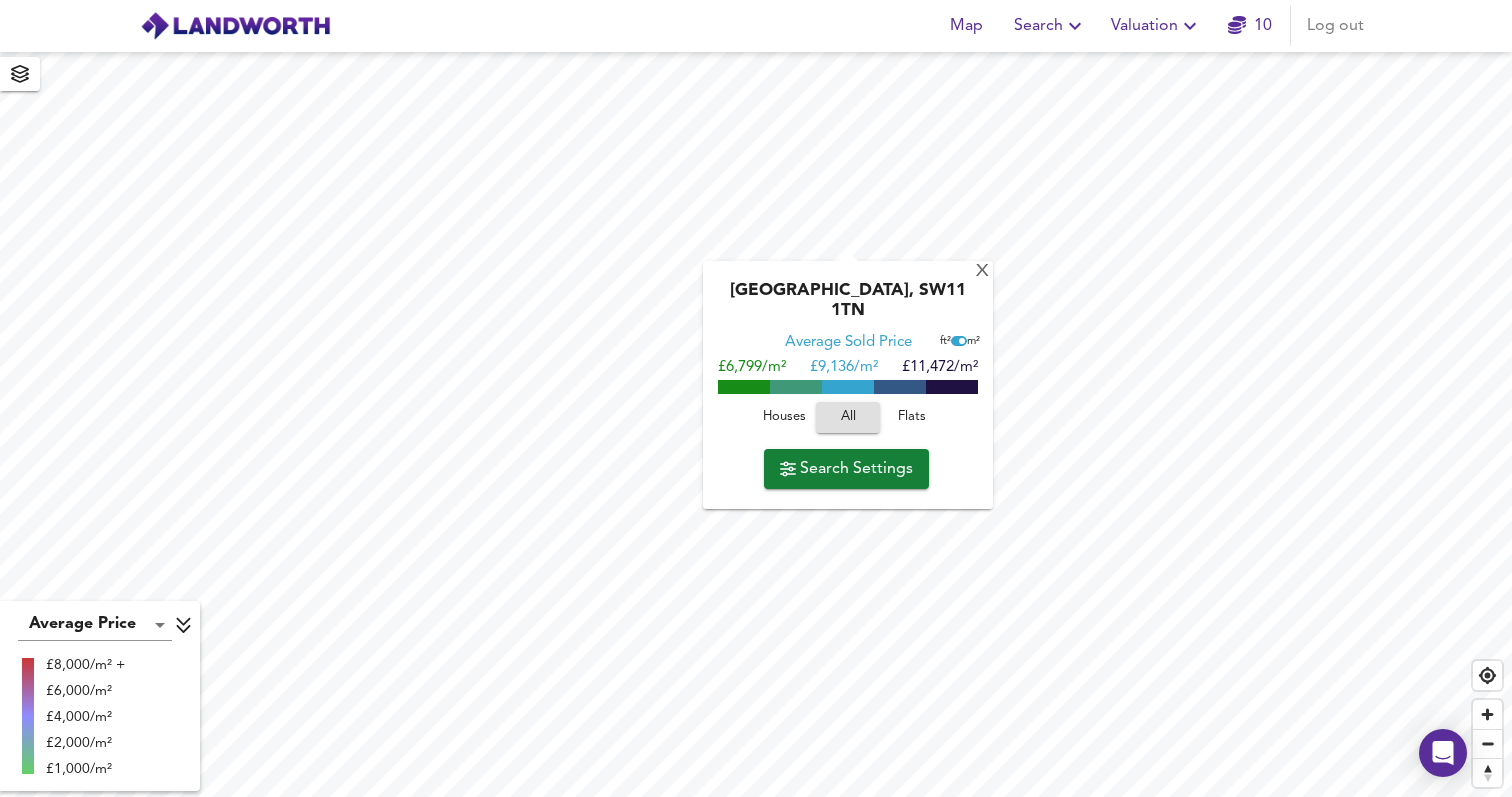 click on "X Saint John's Hill, SW11 1TN Average Sold Price ft²   m² £6,799/m² £ 9,136/m² £11,472/m² Houses All Flats    Search Settings" at bounding box center (756, 424) 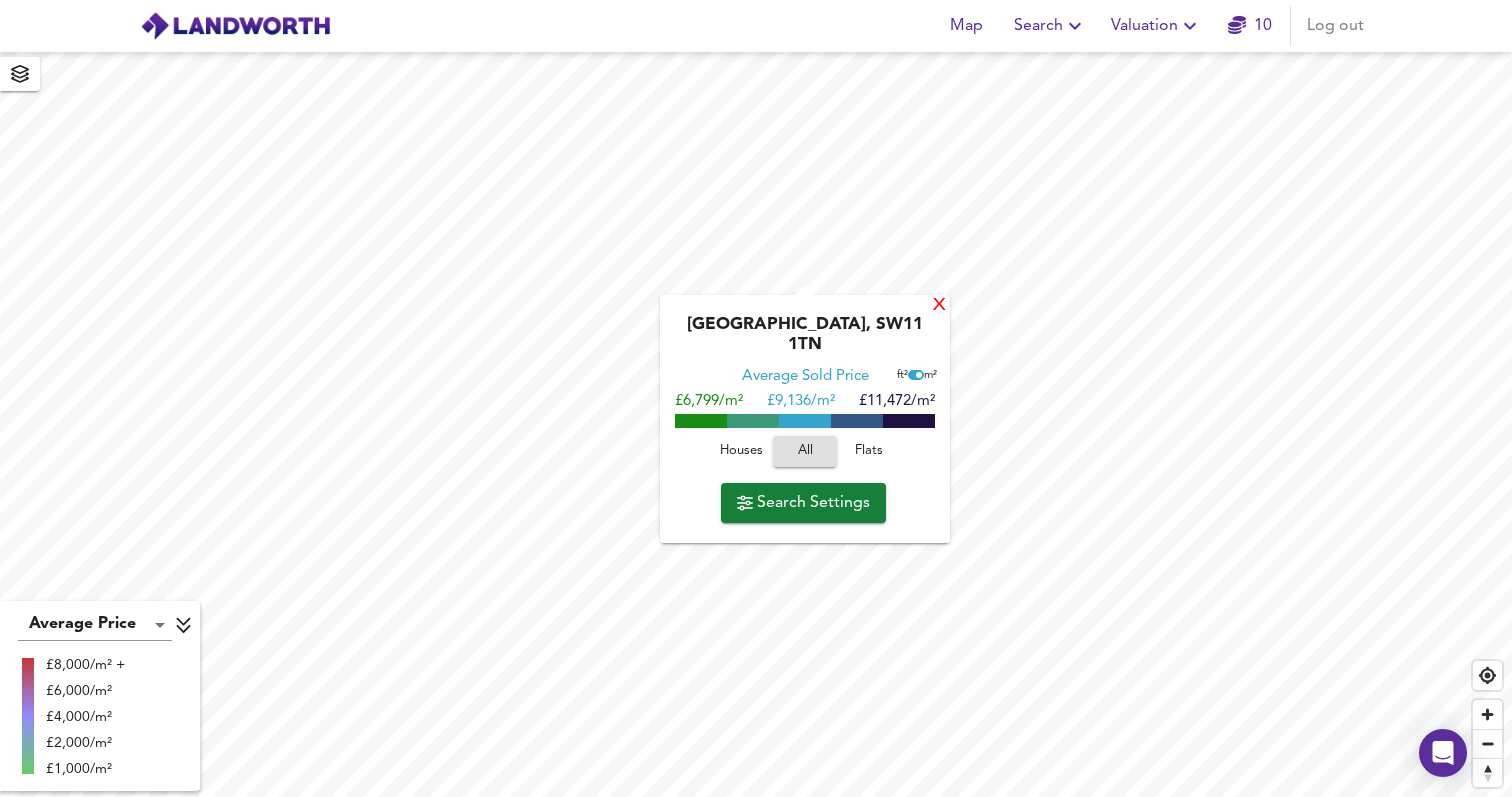 click on "X" at bounding box center [939, 305] 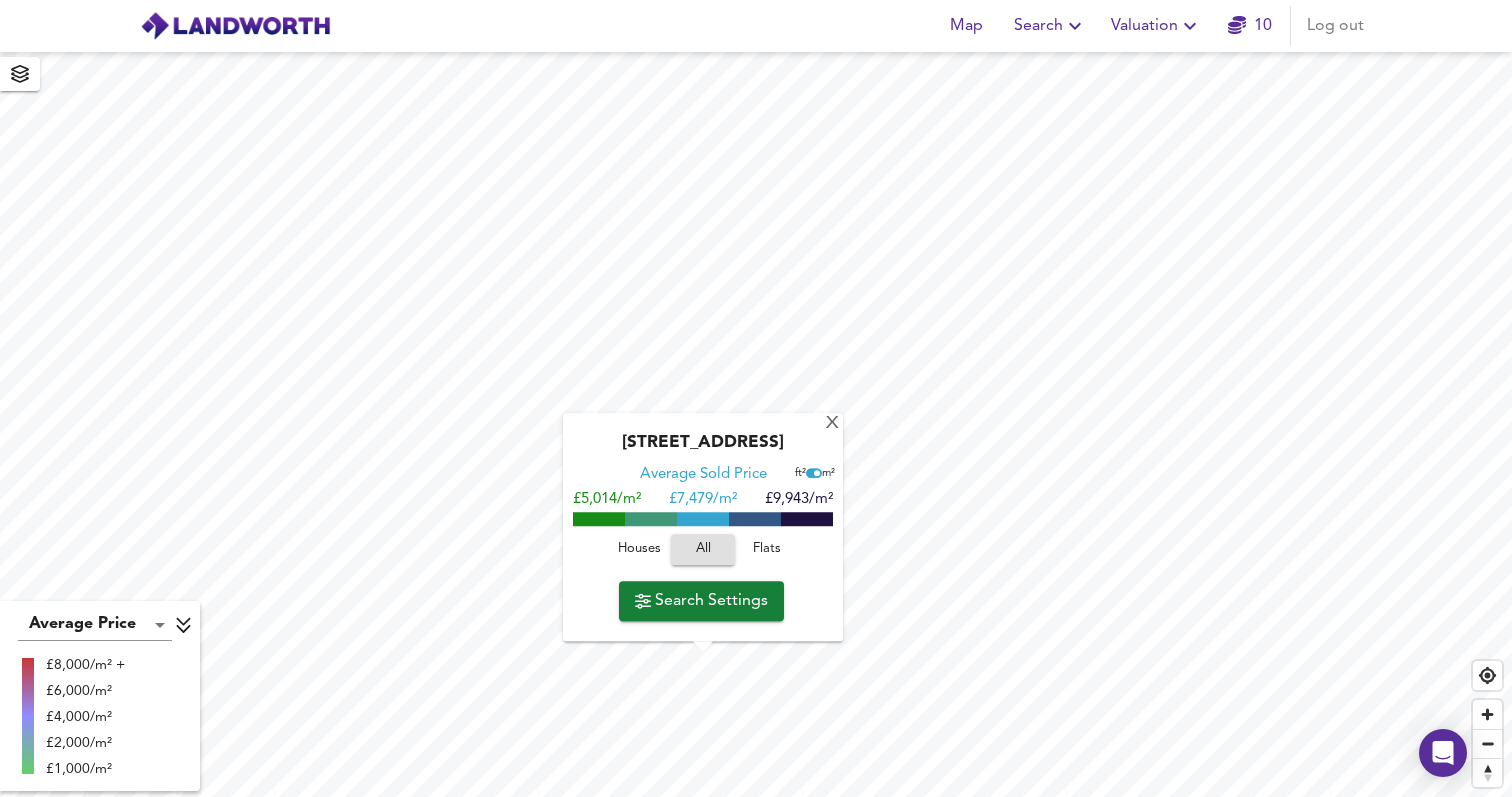 drag, startPoint x: 835, startPoint y: 422, endPoint x: 804, endPoint y: 469, distance: 56.302753 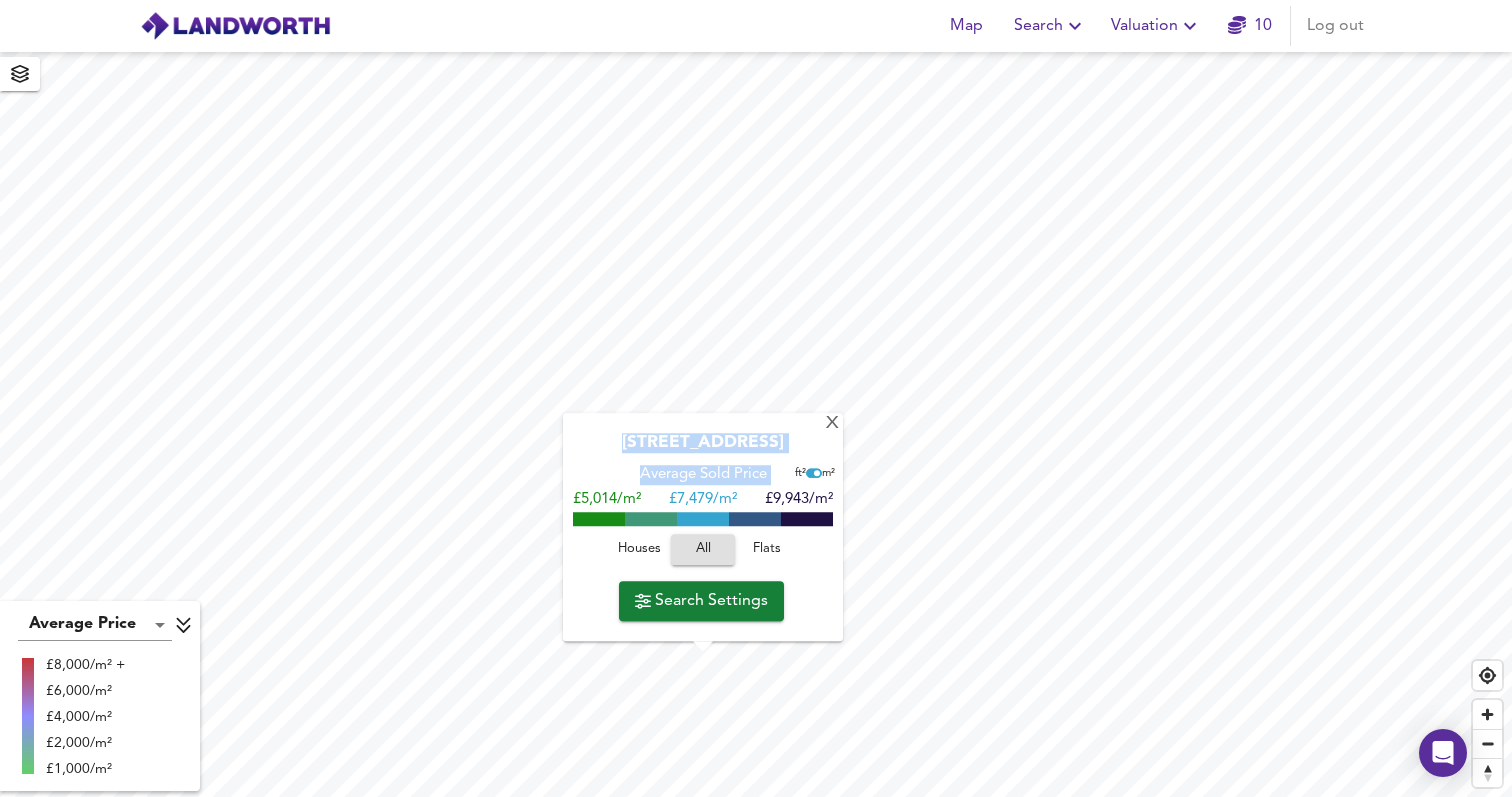 click on "Flats" at bounding box center (767, 549) 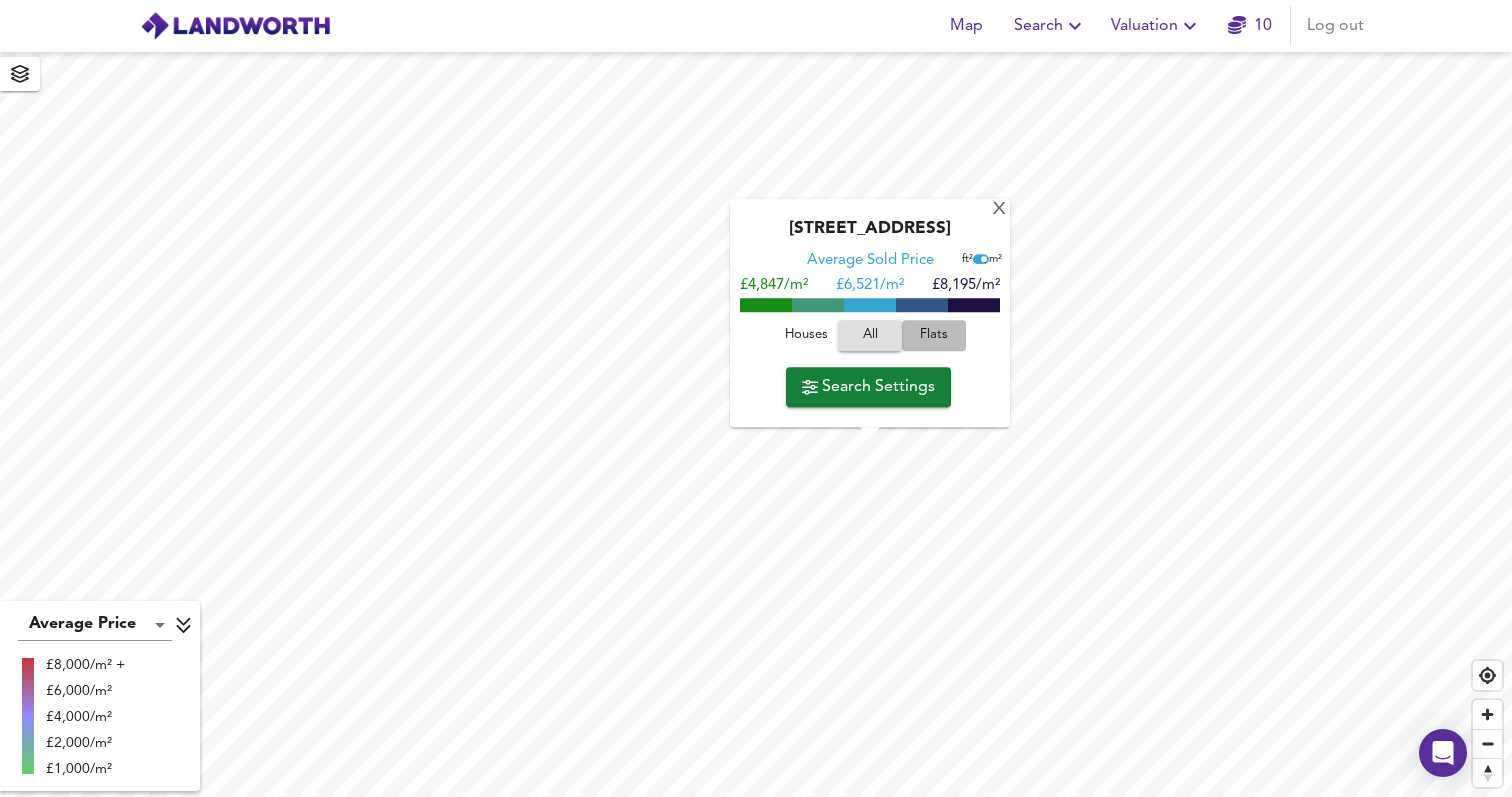 click on "Flats" at bounding box center (934, 335) 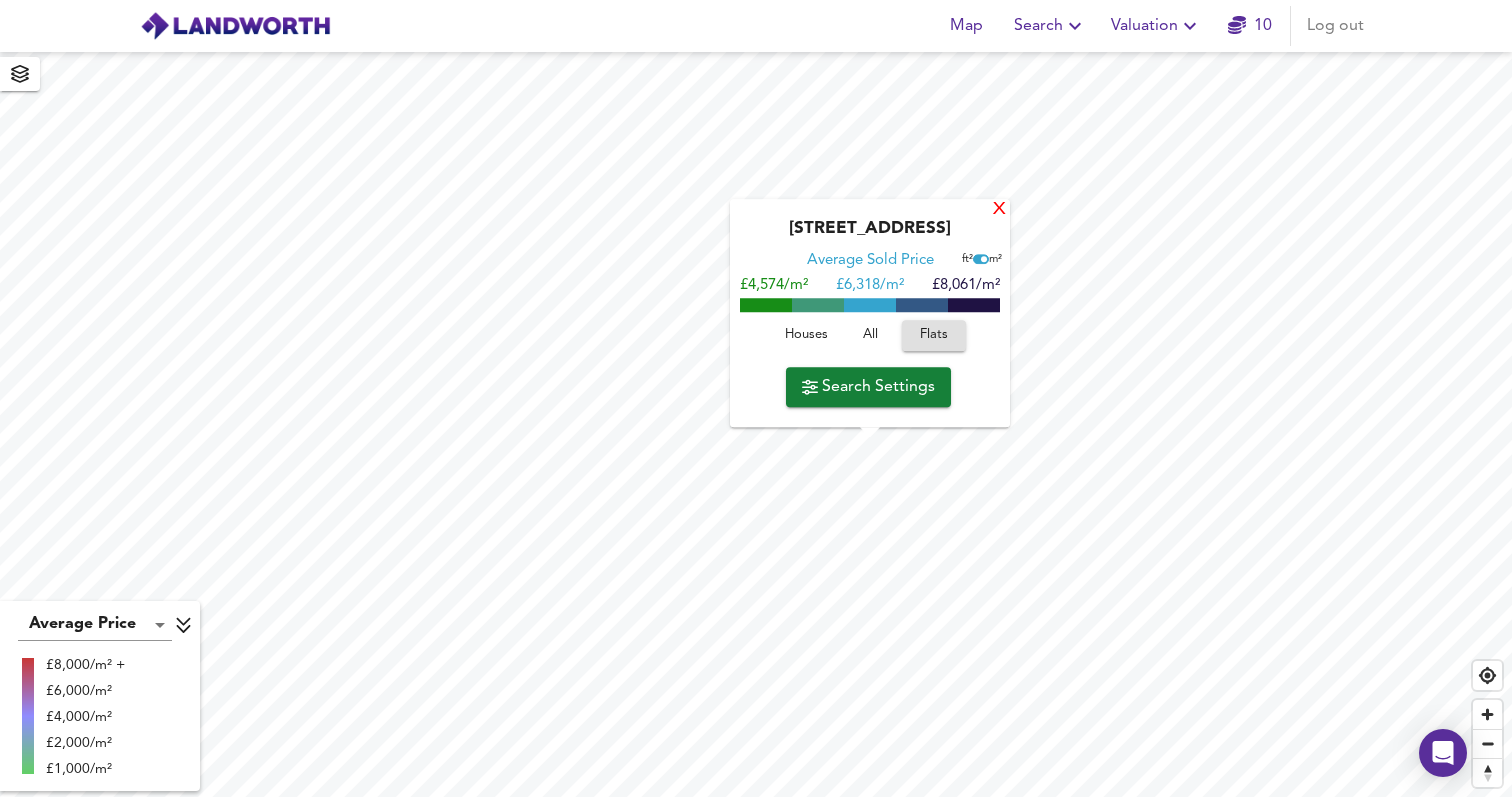click on "X" at bounding box center [999, 210] 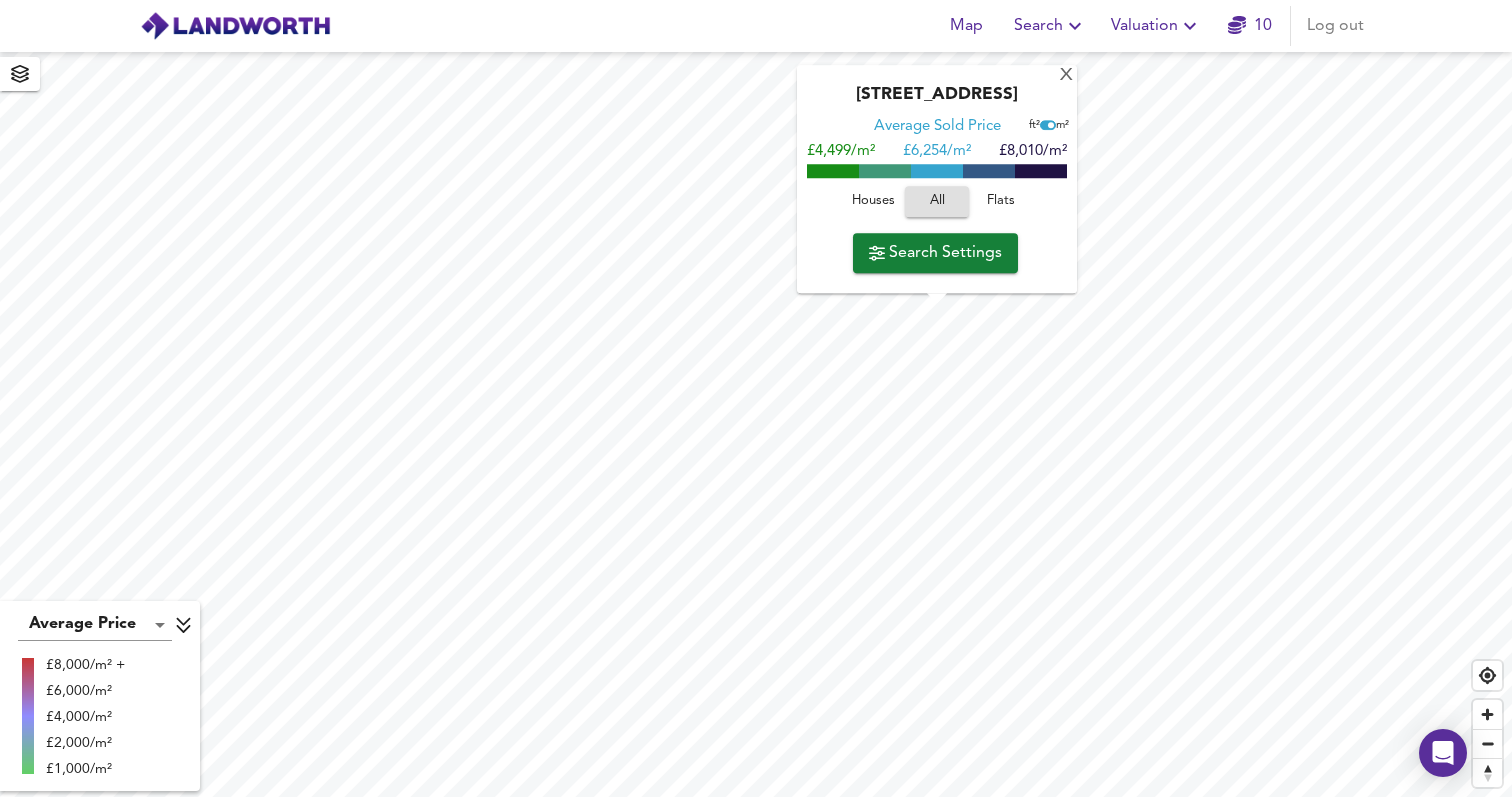 click on "Houses All Flats" at bounding box center (937, 206) 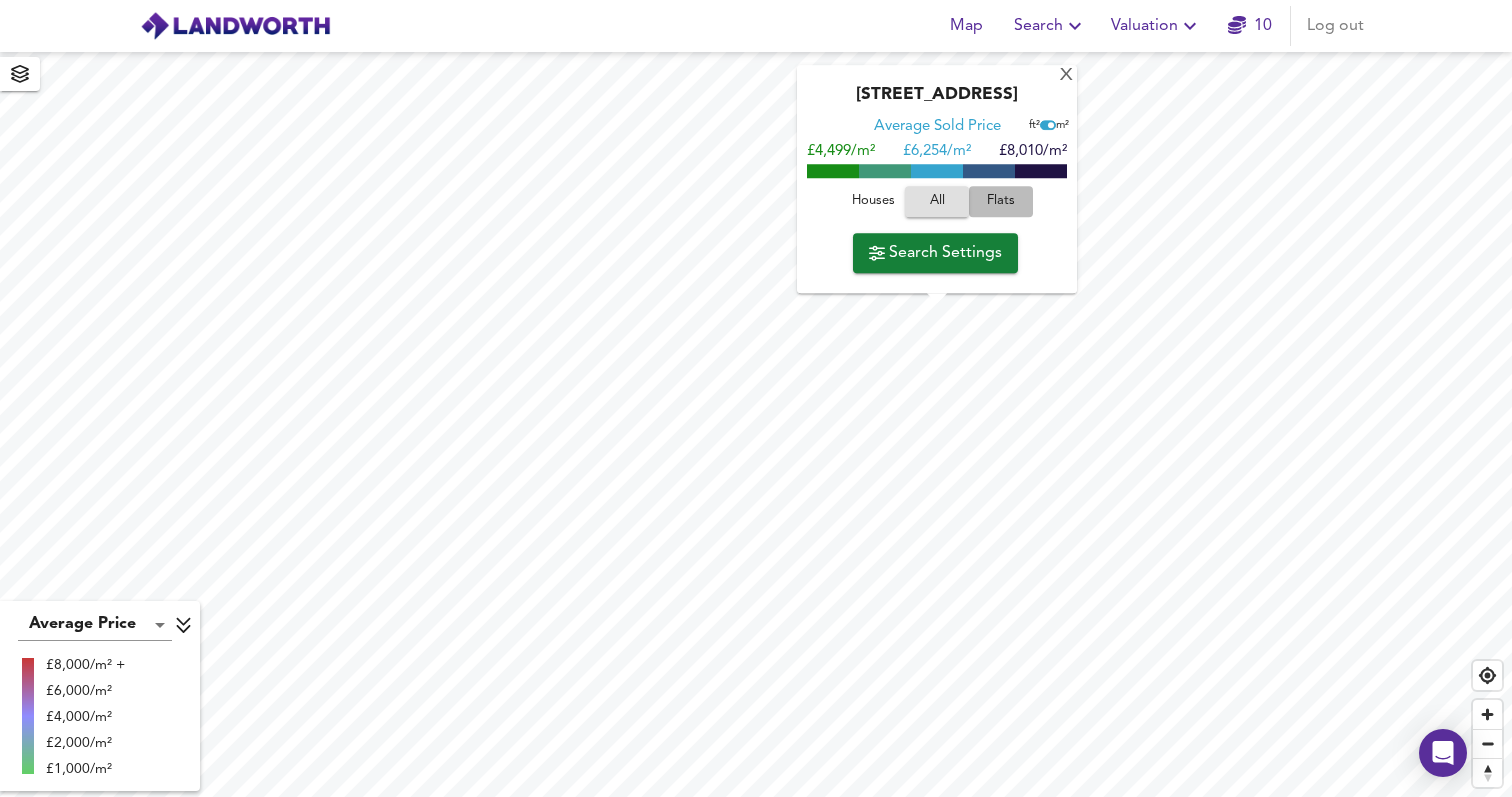 click on "Flats" at bounding box center (1001, 201) 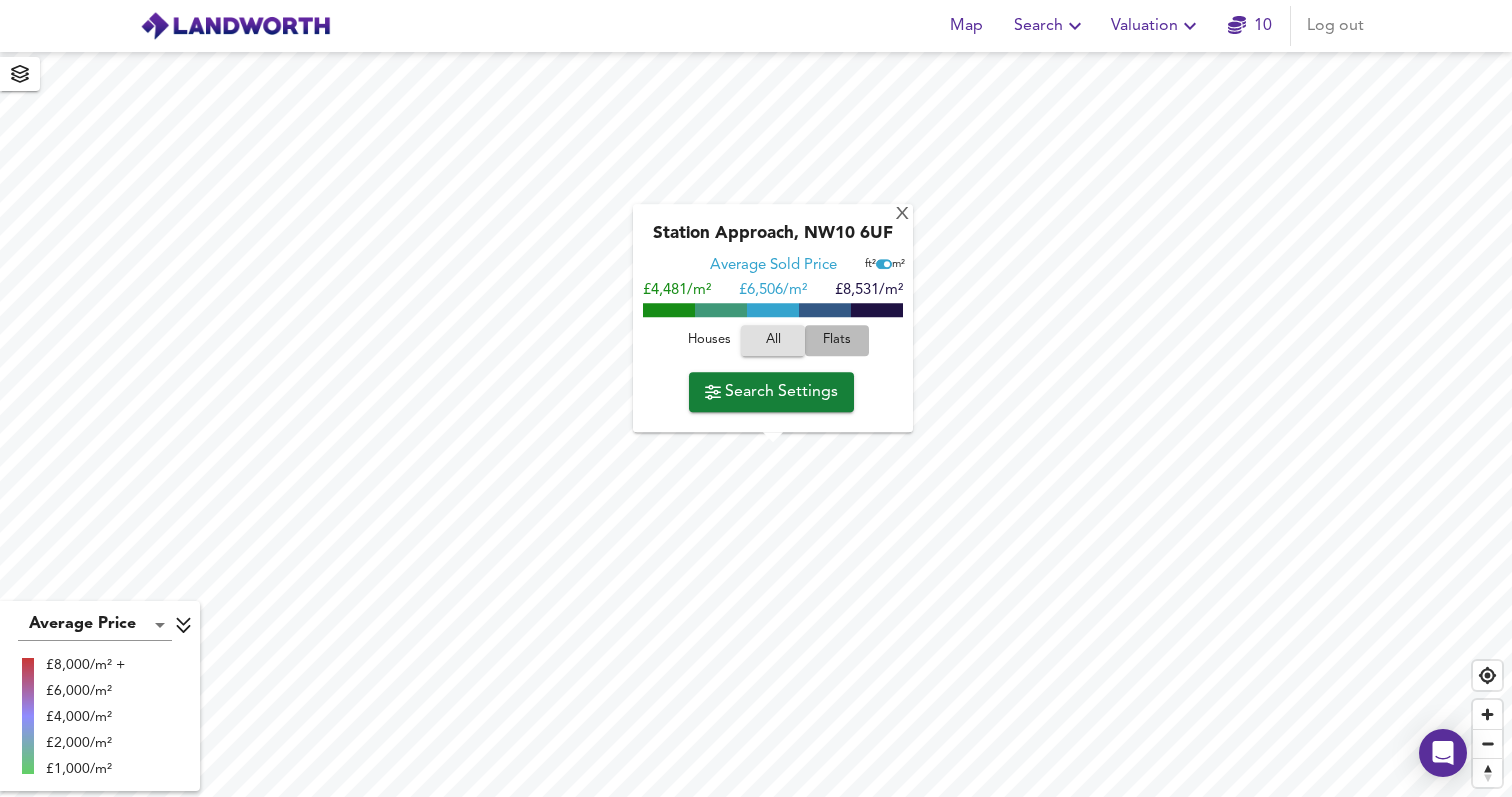 click on "Flats" at bounding box center [837, 340] 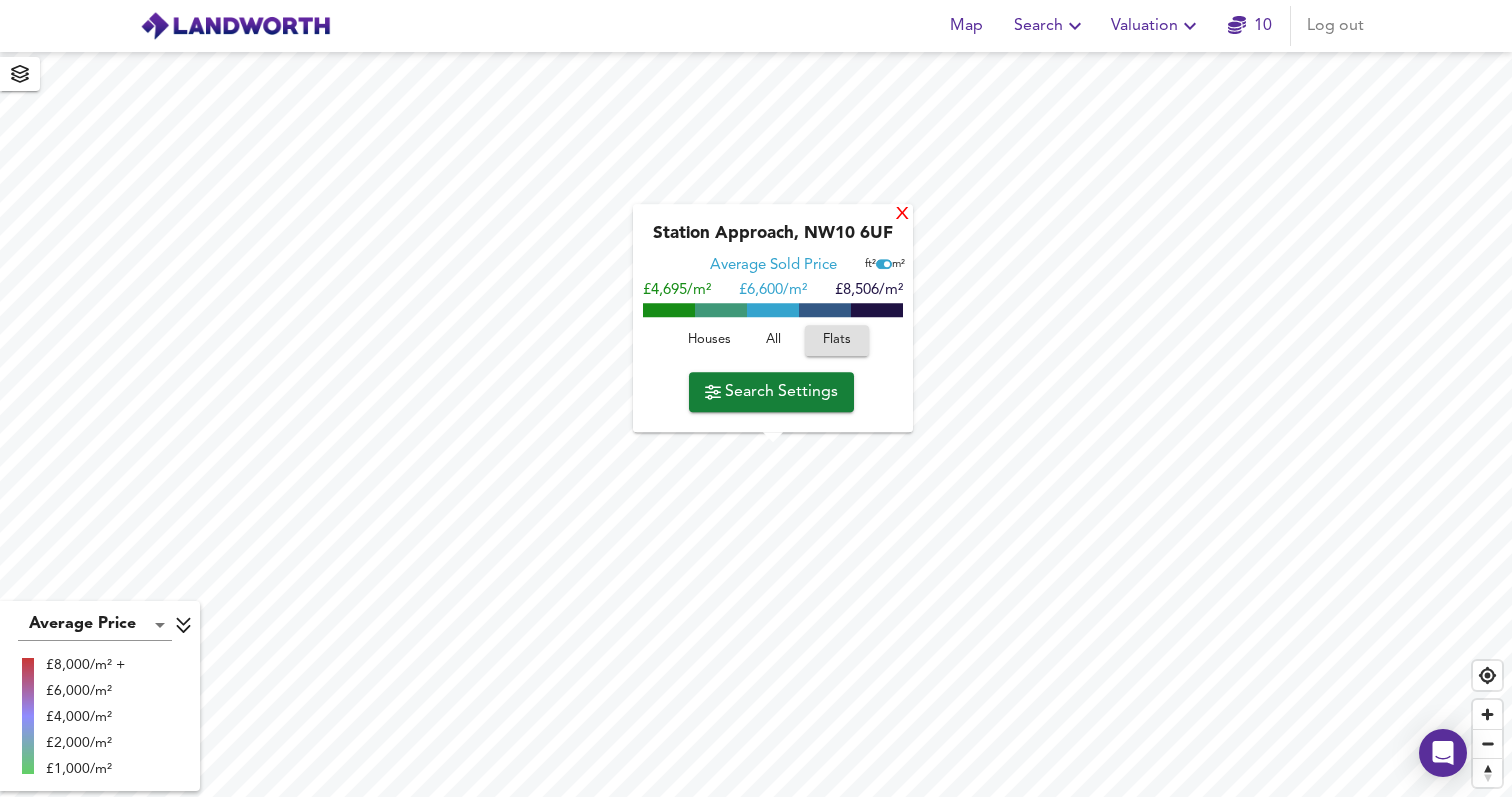 click on "X" at bounding box center (902, 215) 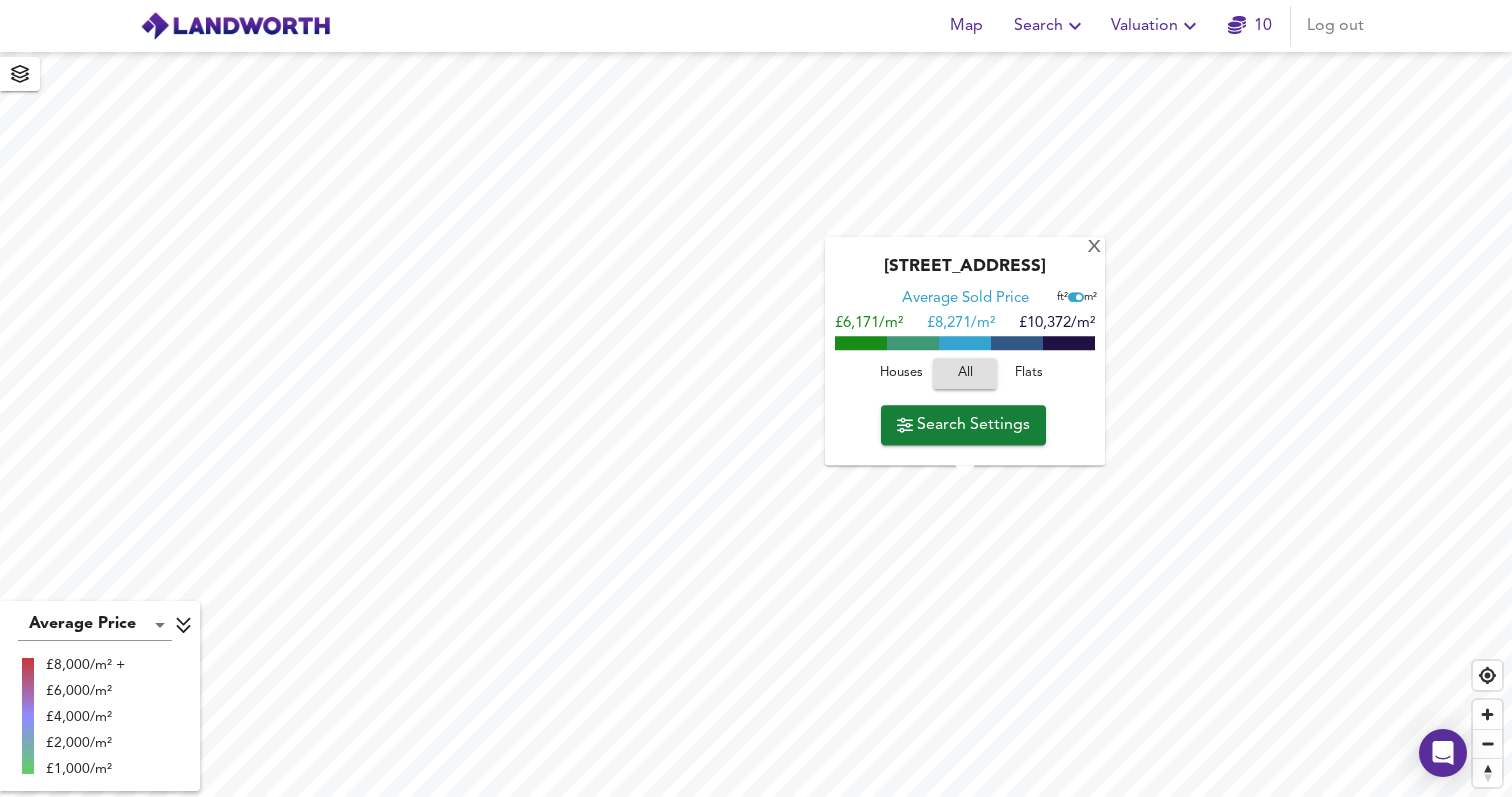 click on "Flats" at bounding box center (1029, 373) 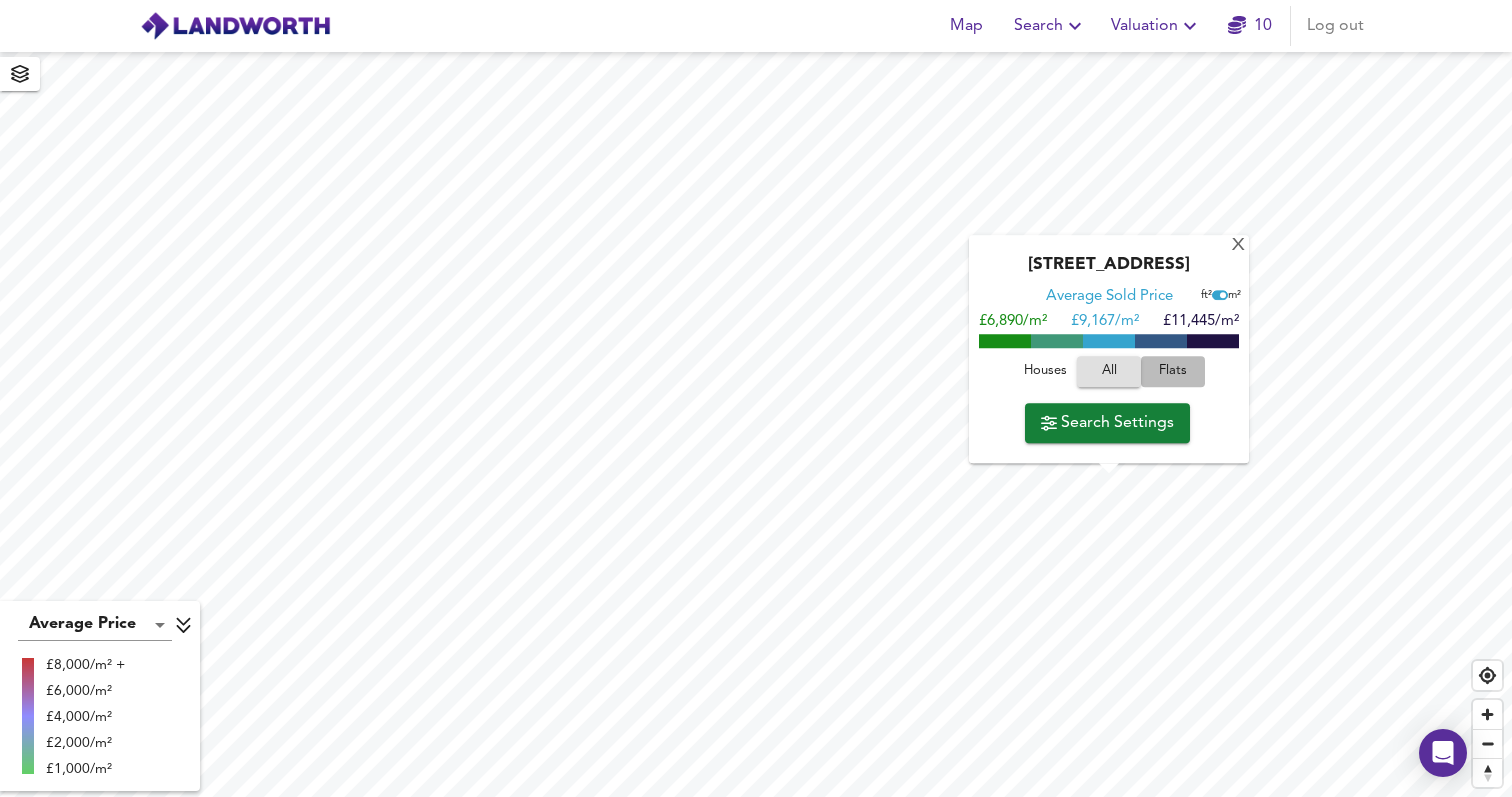 click on "Flats" at bounding box center [1173, 371] 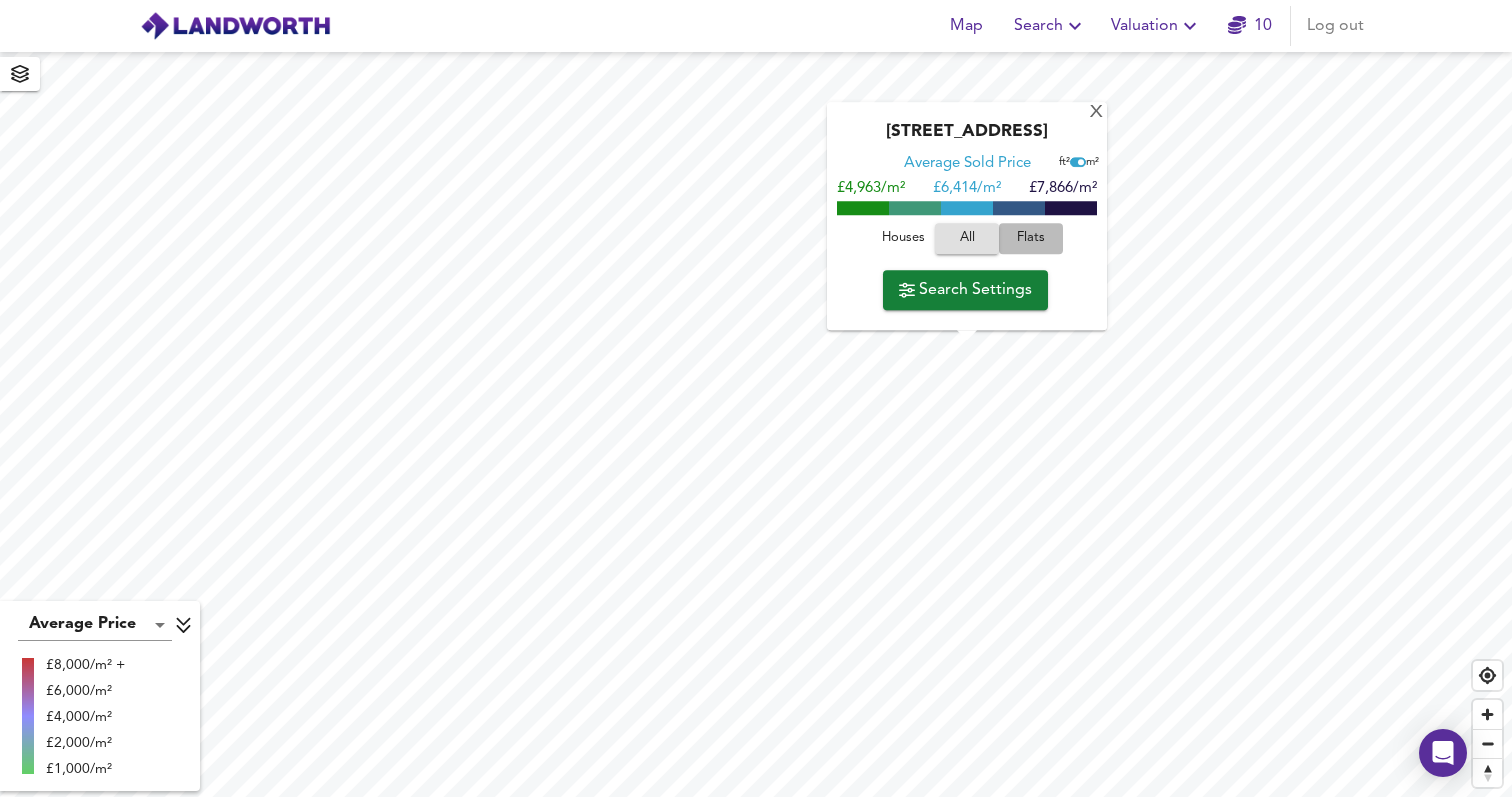 click on "Flats" at bounding box center (1031, 238) 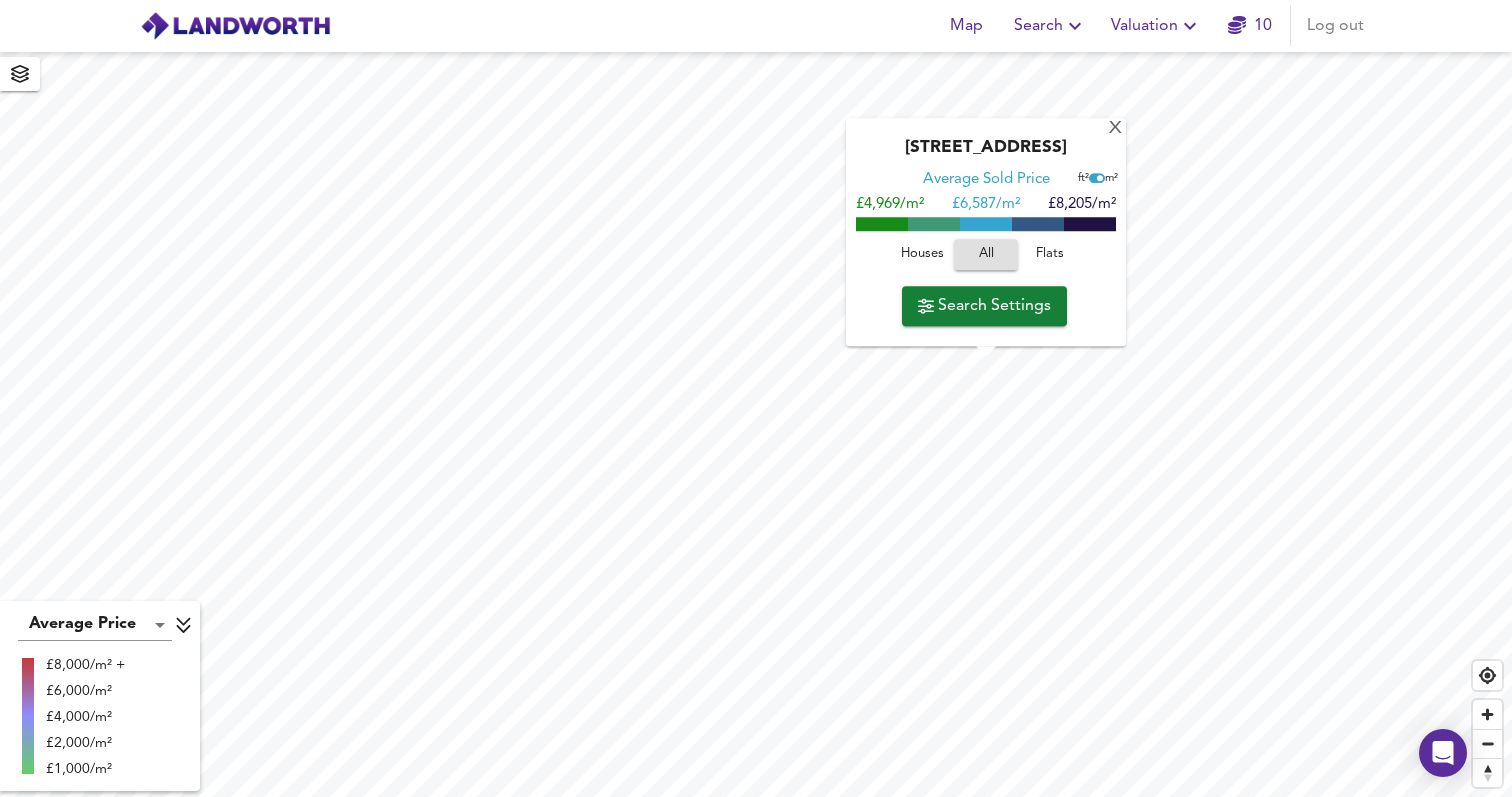 click on "Flats" at bounding box center (1050, 254) 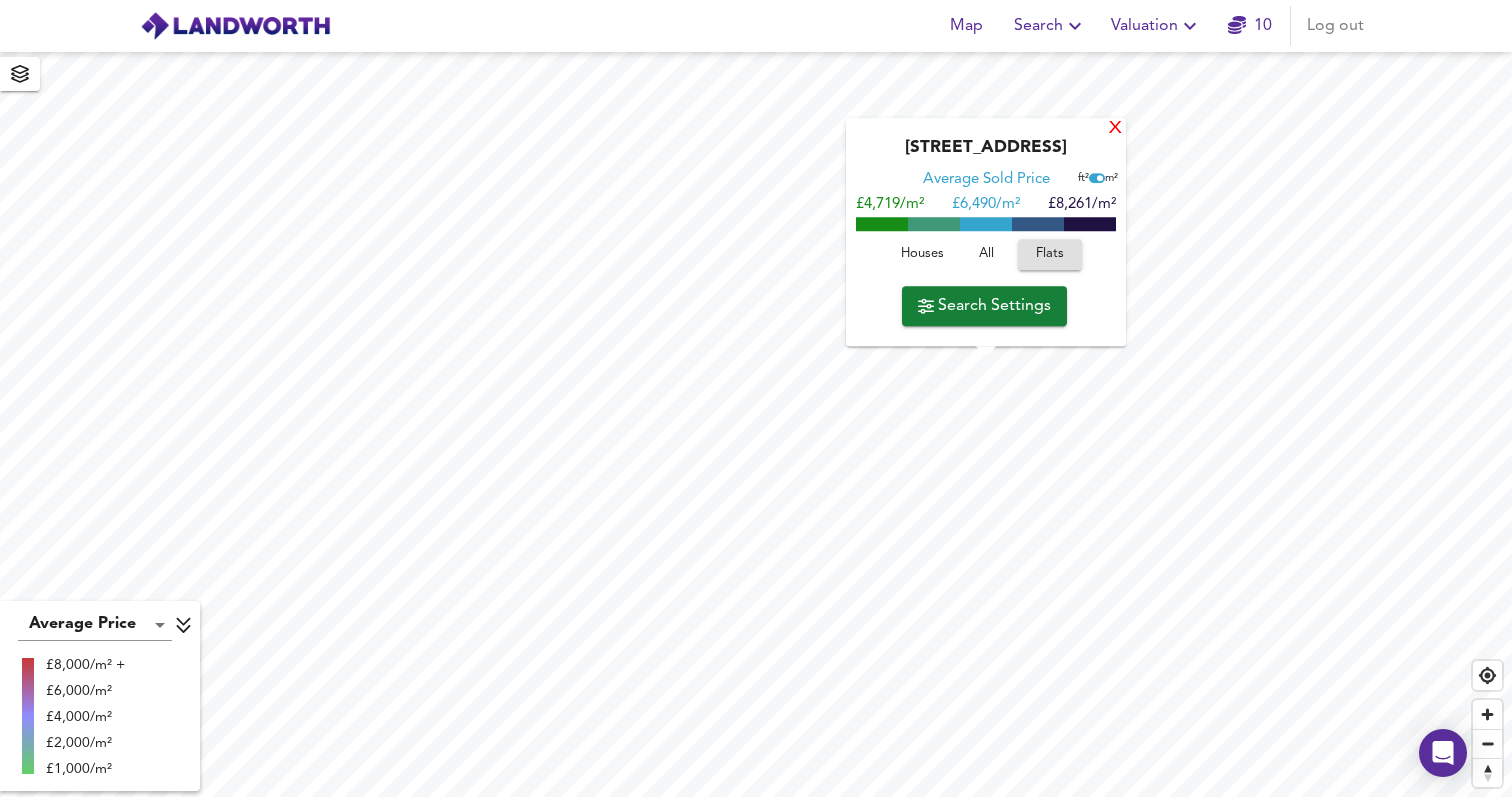 click on "X" at bounding box center [1115, 129] 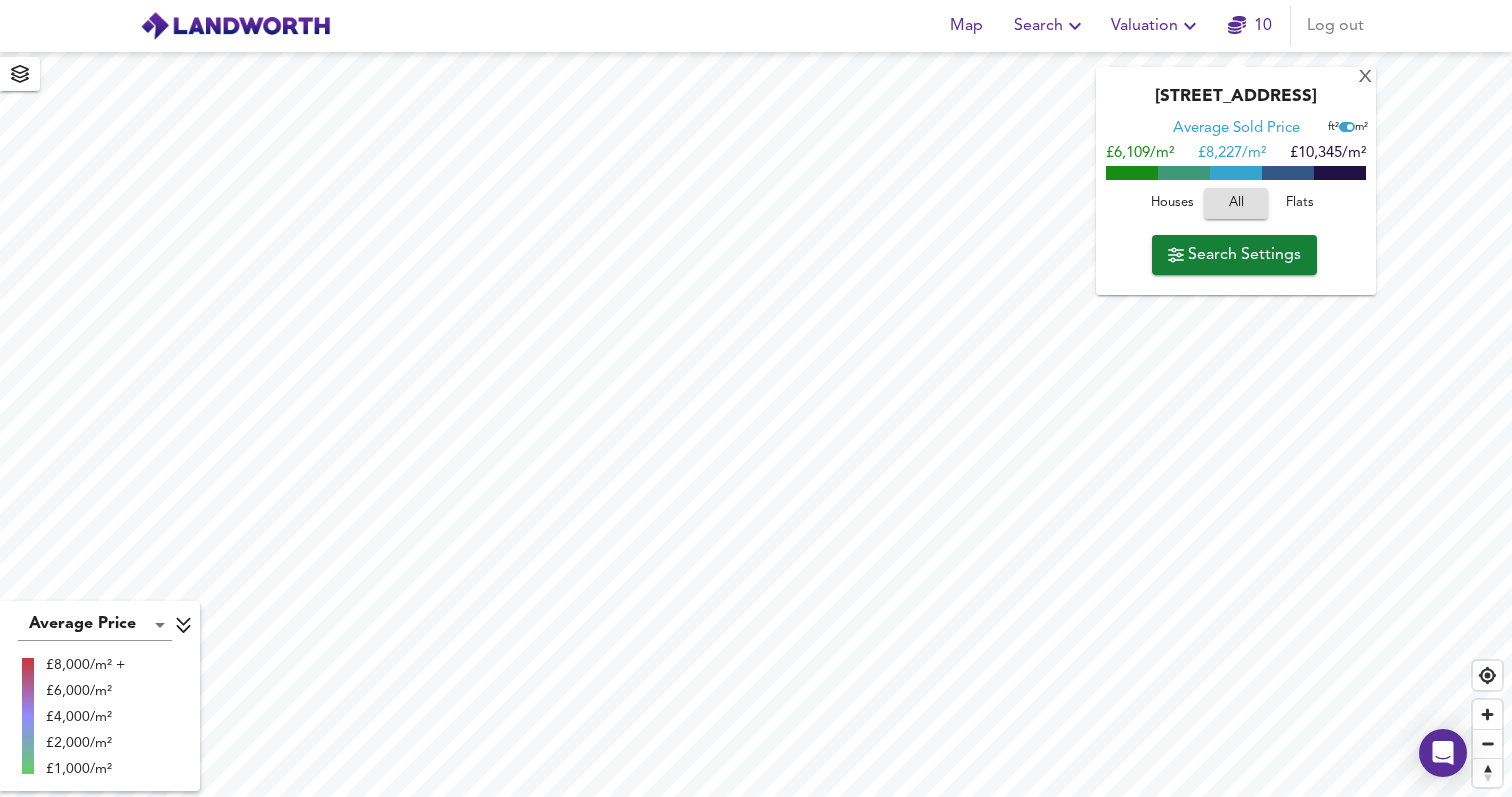 click on "X Falcon Lane, SW11 2LG Average Sold Price ft²   m² £6,109/m² £ 8,227/m² £10,345/m² Houses All Flats    Search Settings" at bounding box center [756, 424] 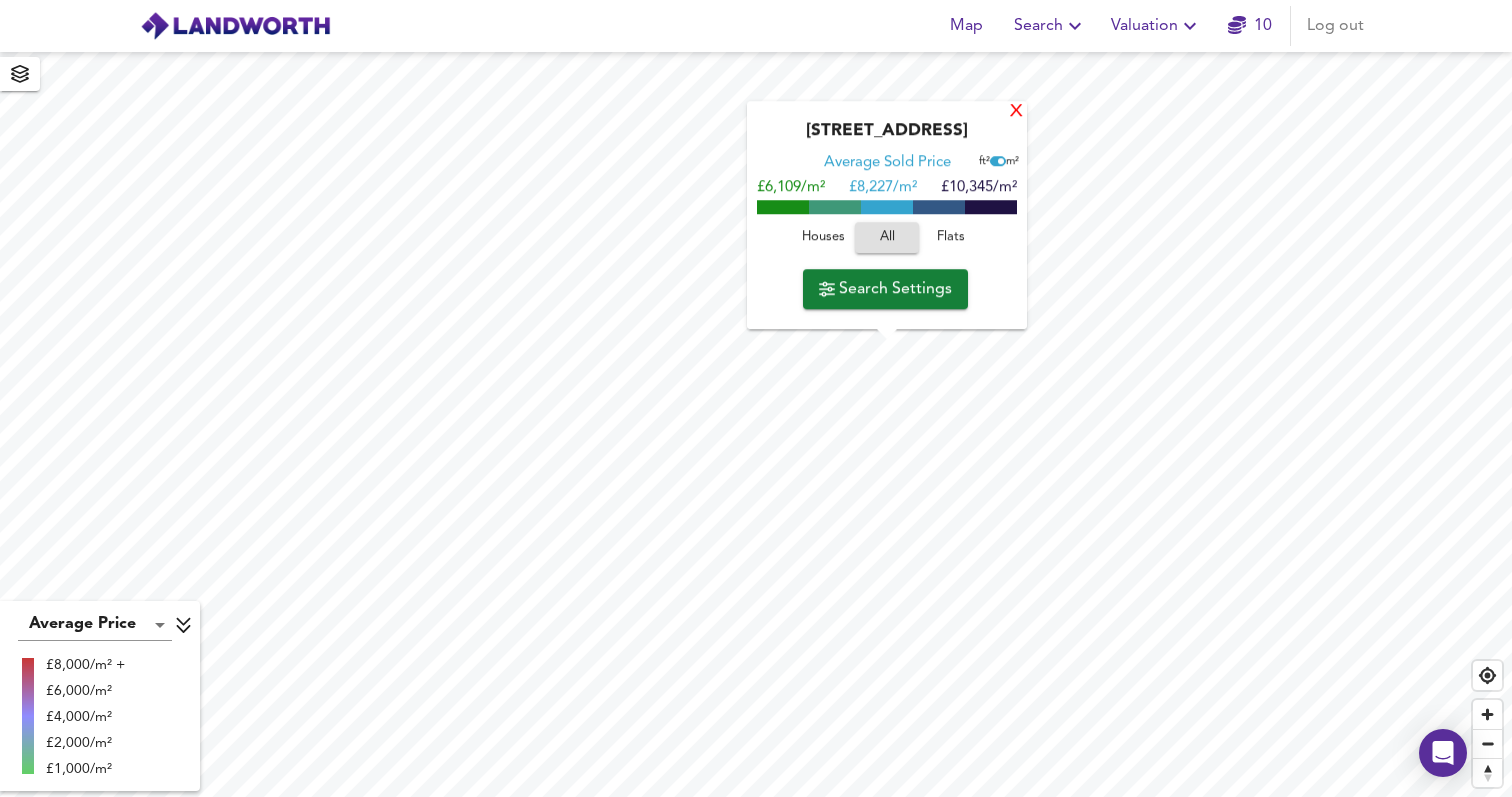 click on "X" at bounding box center (1016, 112) 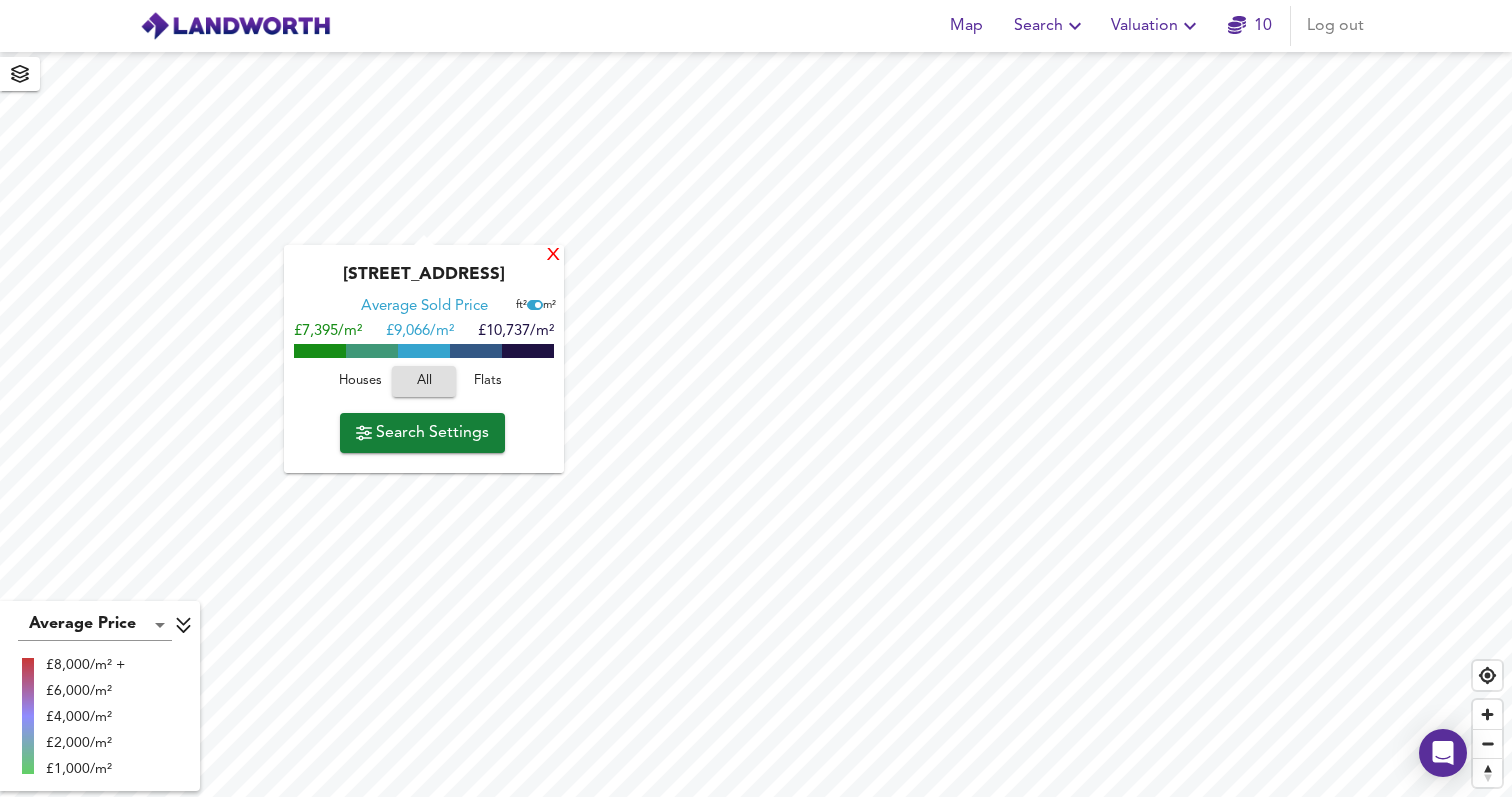 click on "X" at bounding box center [553, 255] 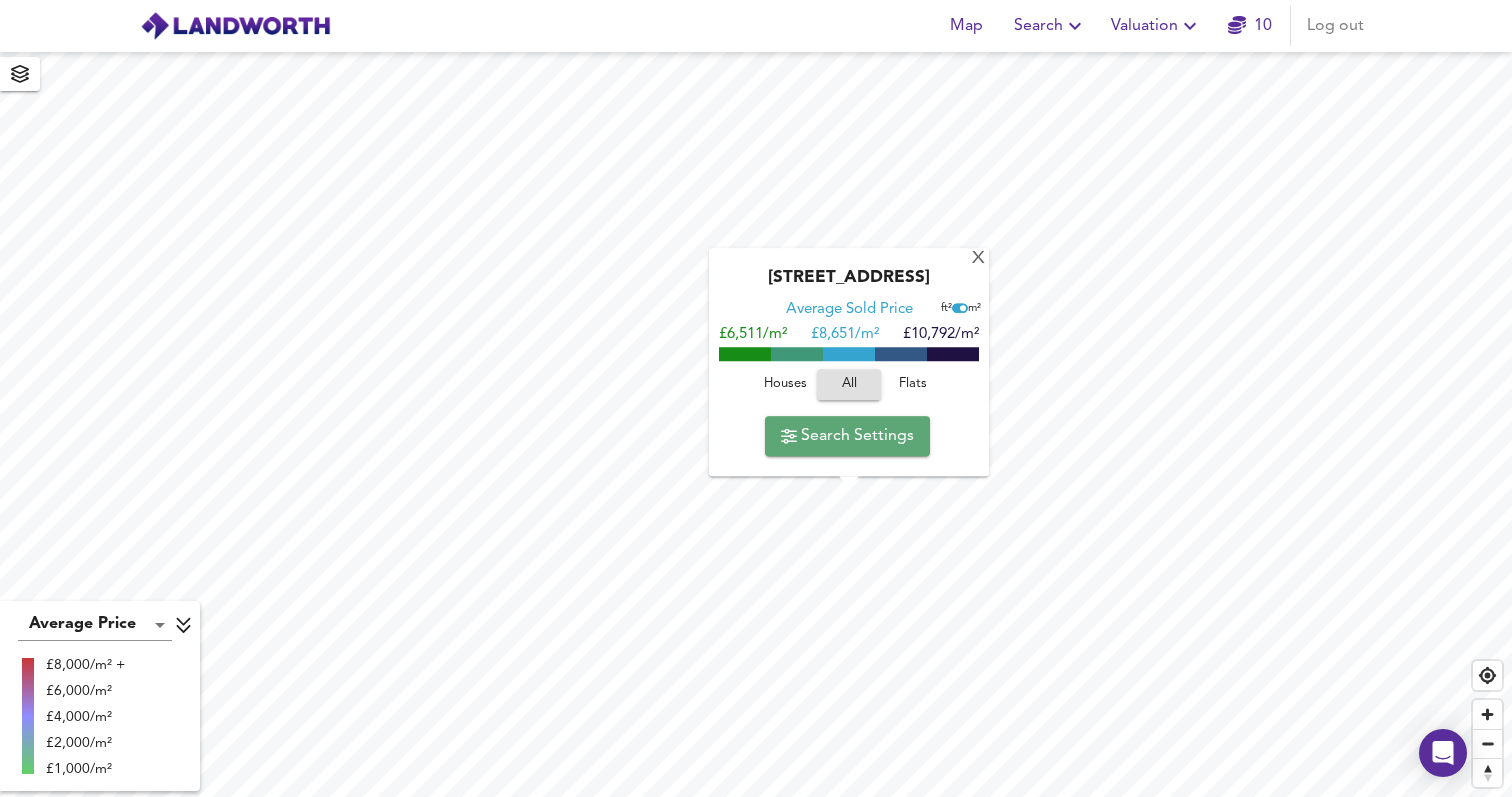 click on "Search Settings" at bounding box center (847, 436) 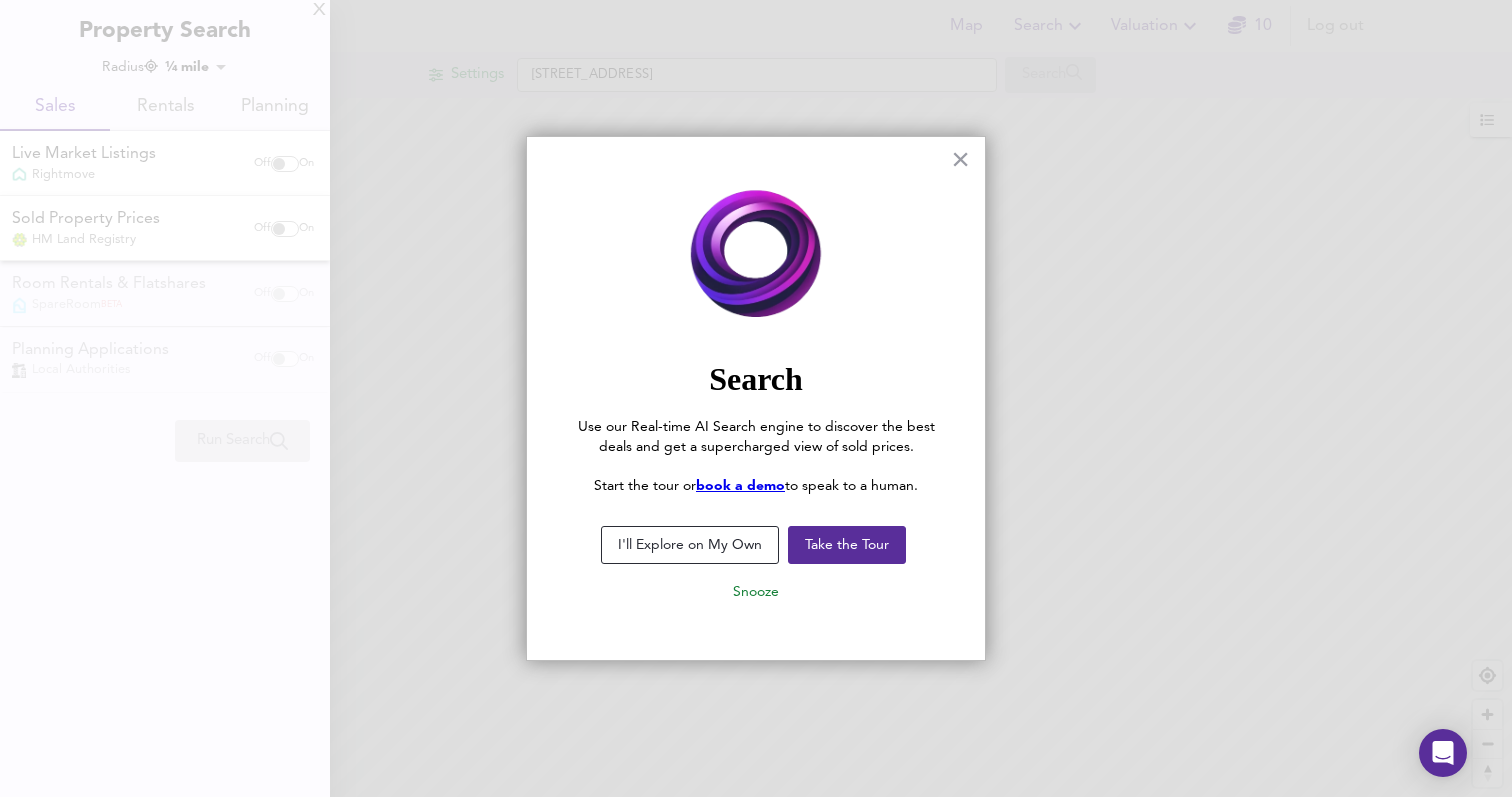 drag, startPoint x: 839, startPoint y: 547, endPoint x: 757, endPoint y: 562, distance: 83.360664 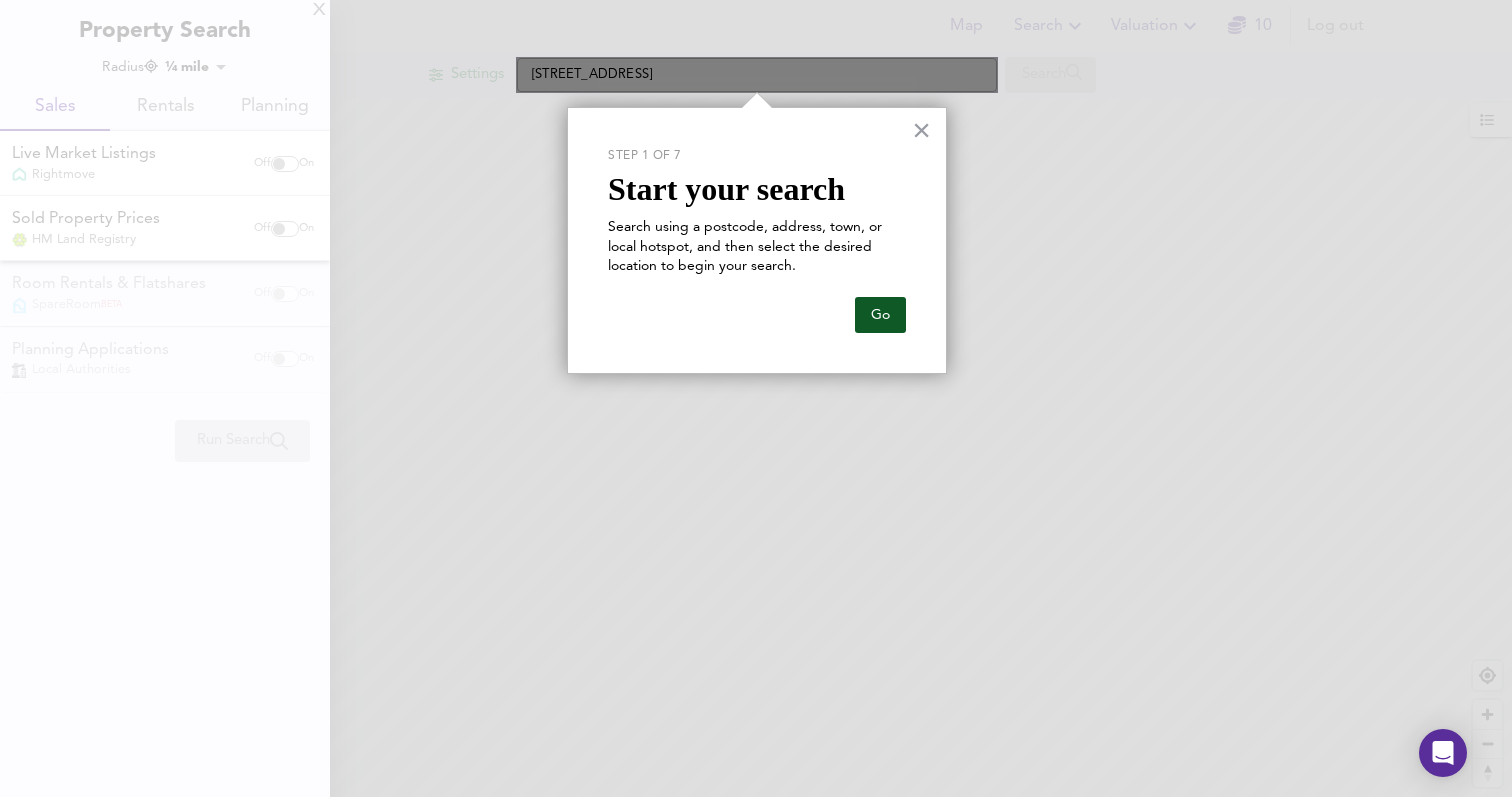 click on "Go" at bounding box center (880, 315) 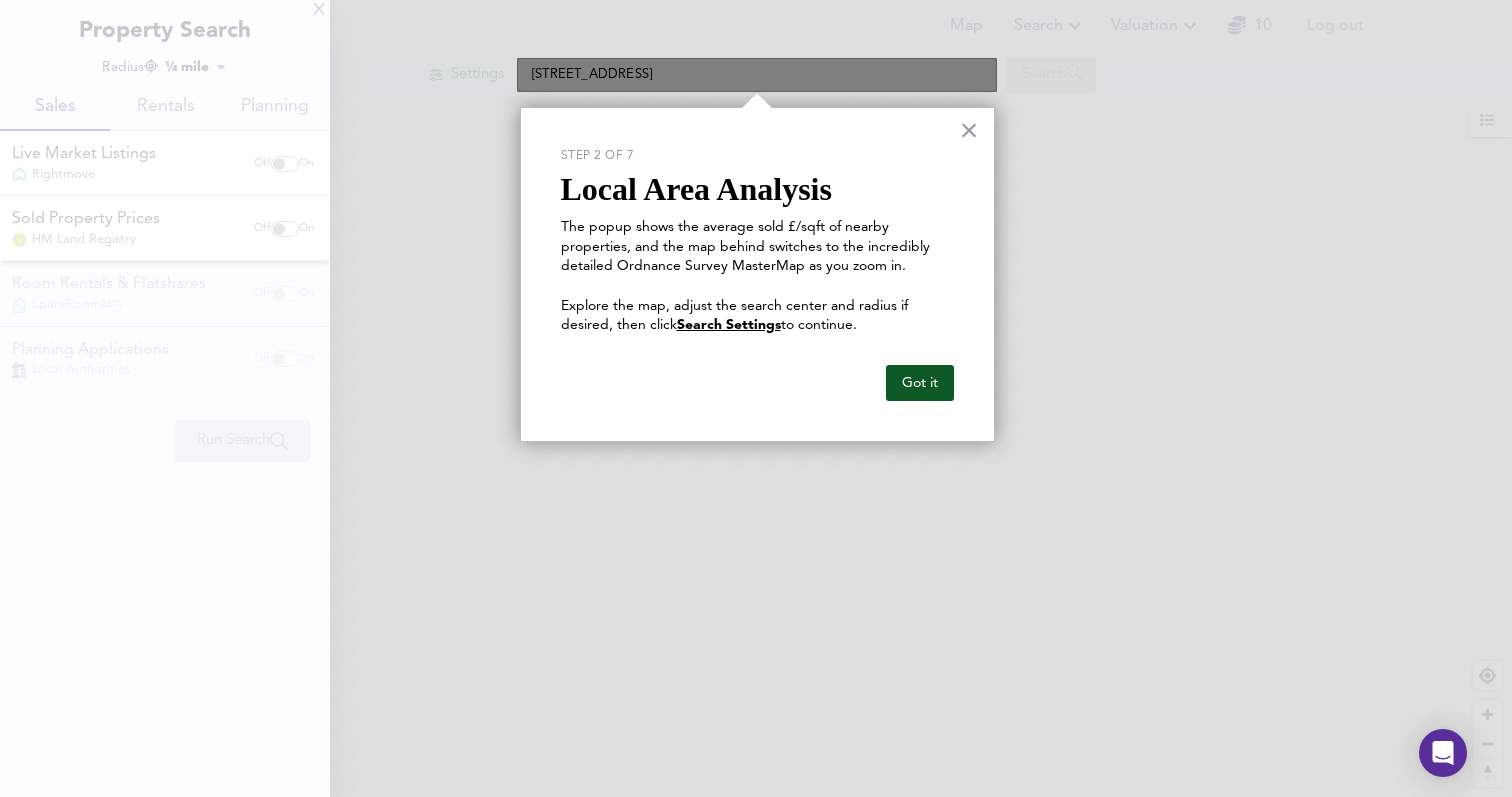click on "Got it" at bounding box center (920, 383) 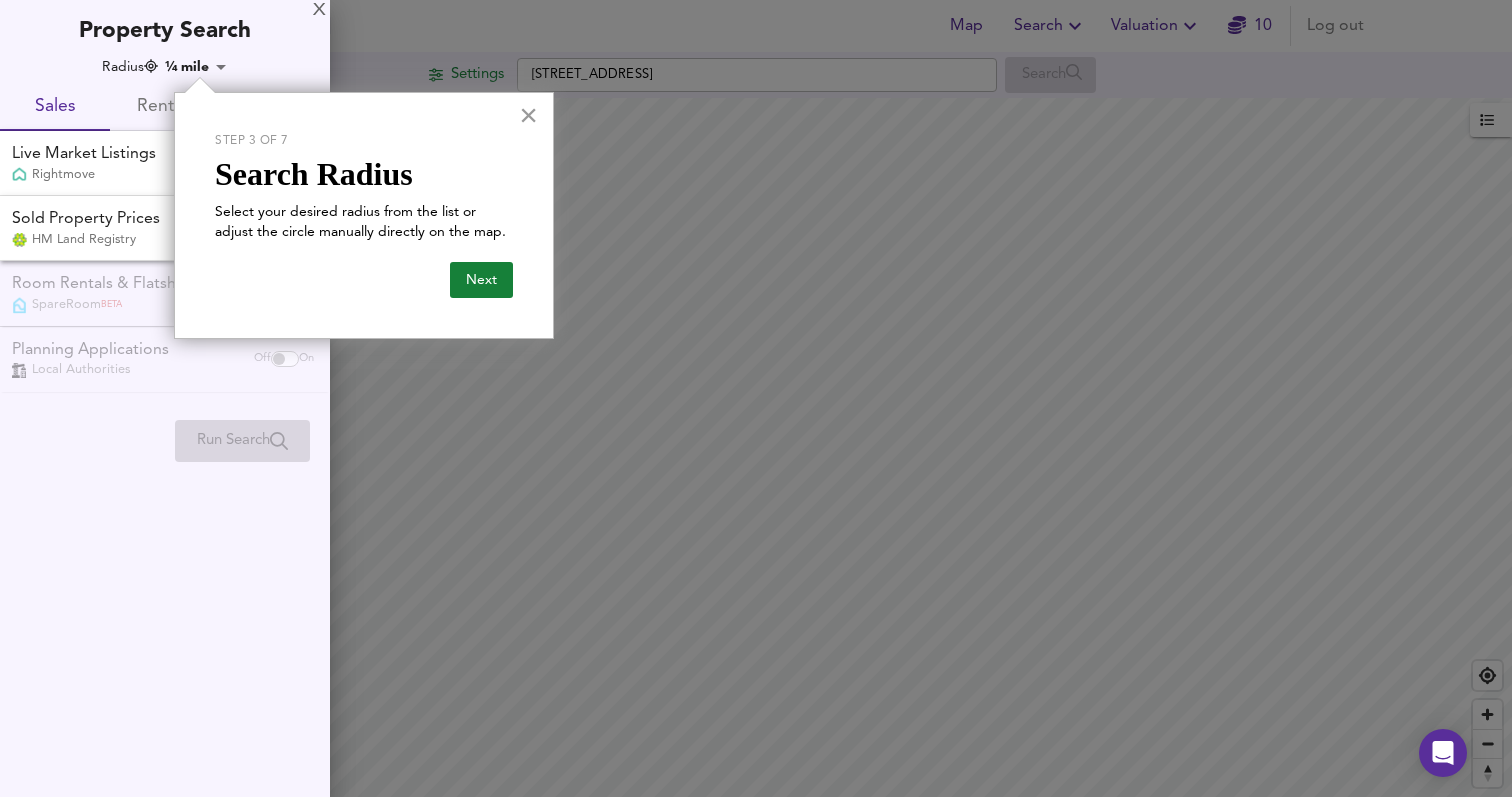 click on "×" at bounding box center (528, 115) 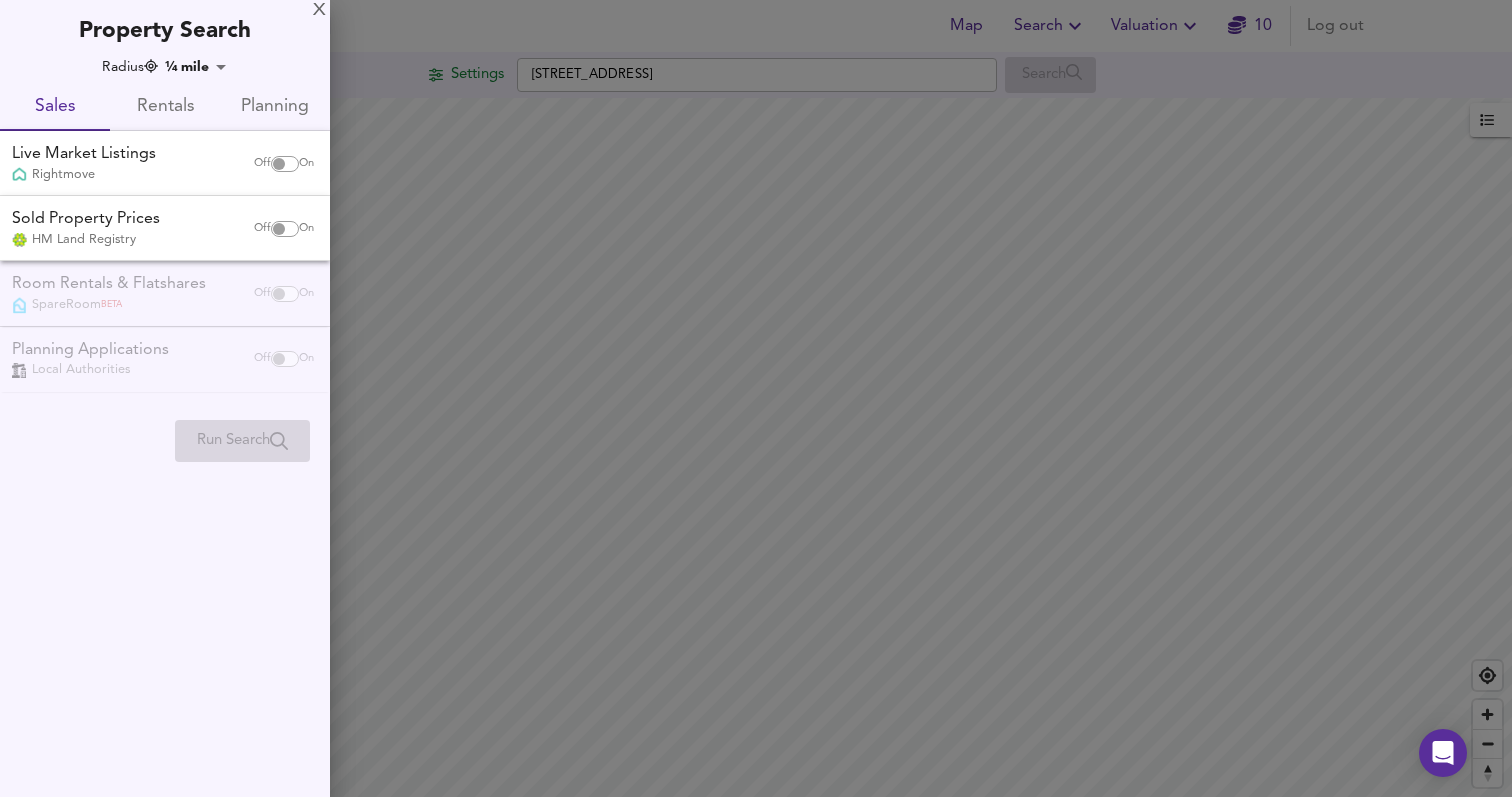 click at bounding box center [756, 398] 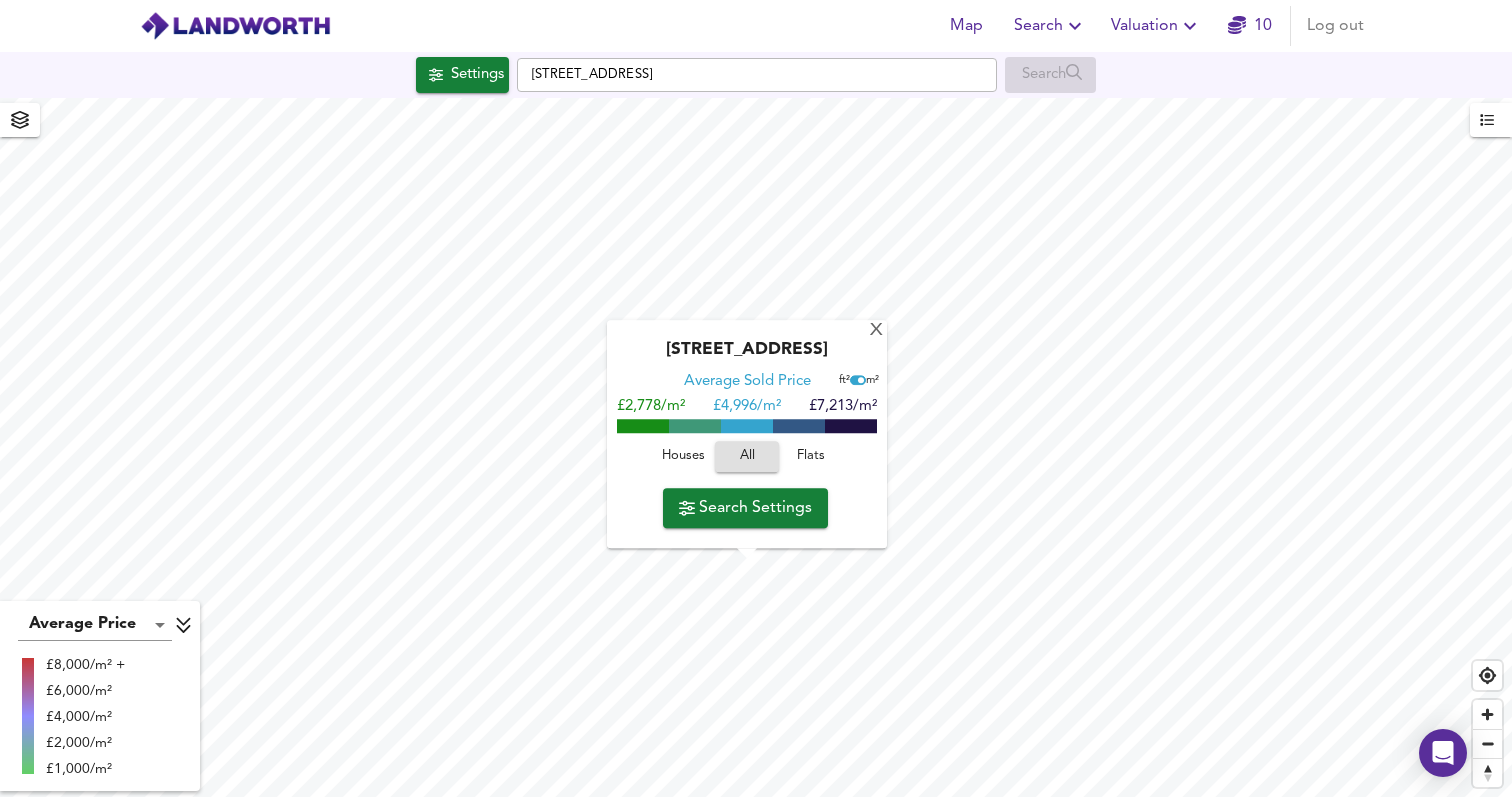 click on "Search Settings" at bounding box center [745, 508] 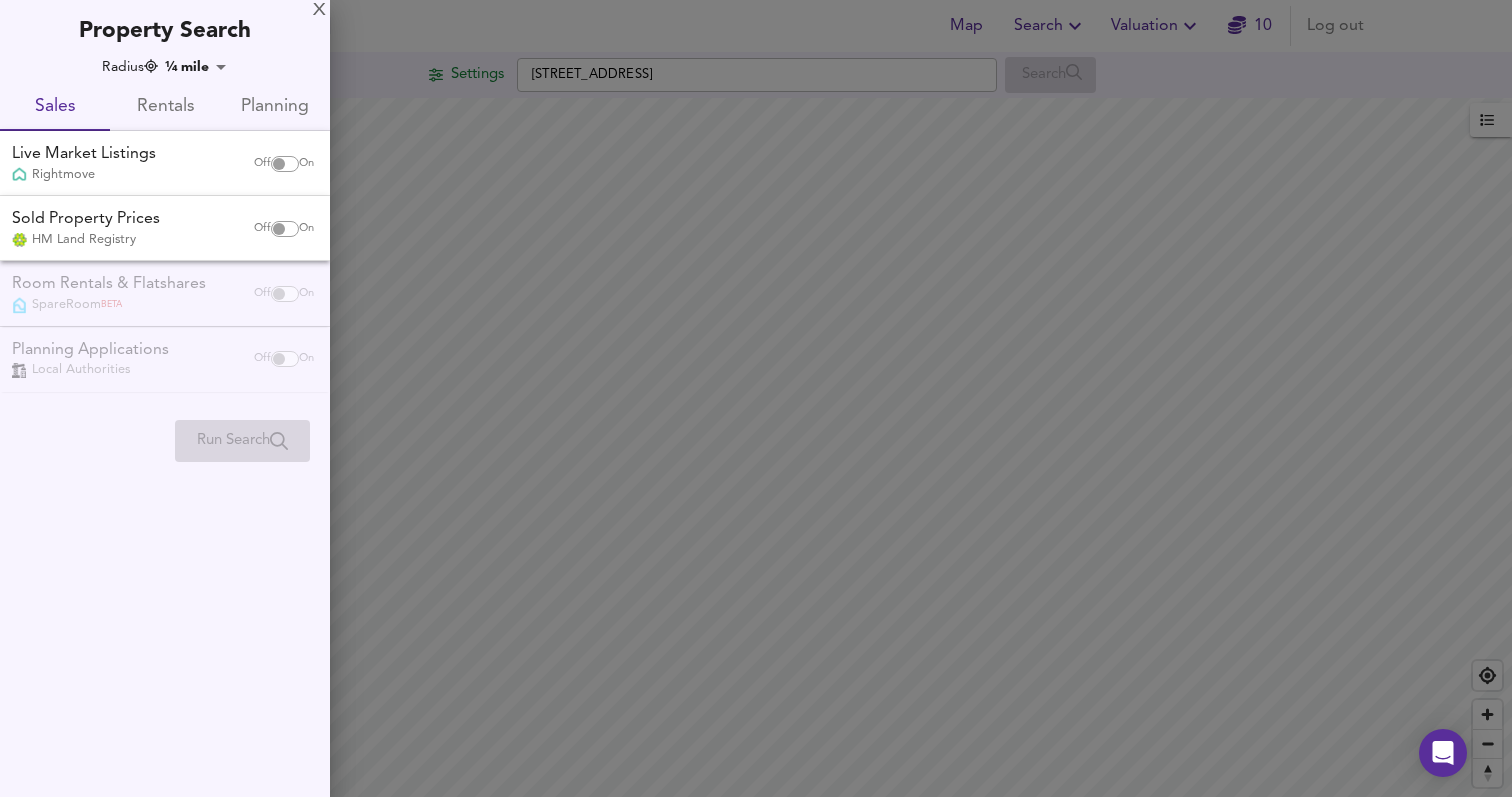 checkbox on "false" 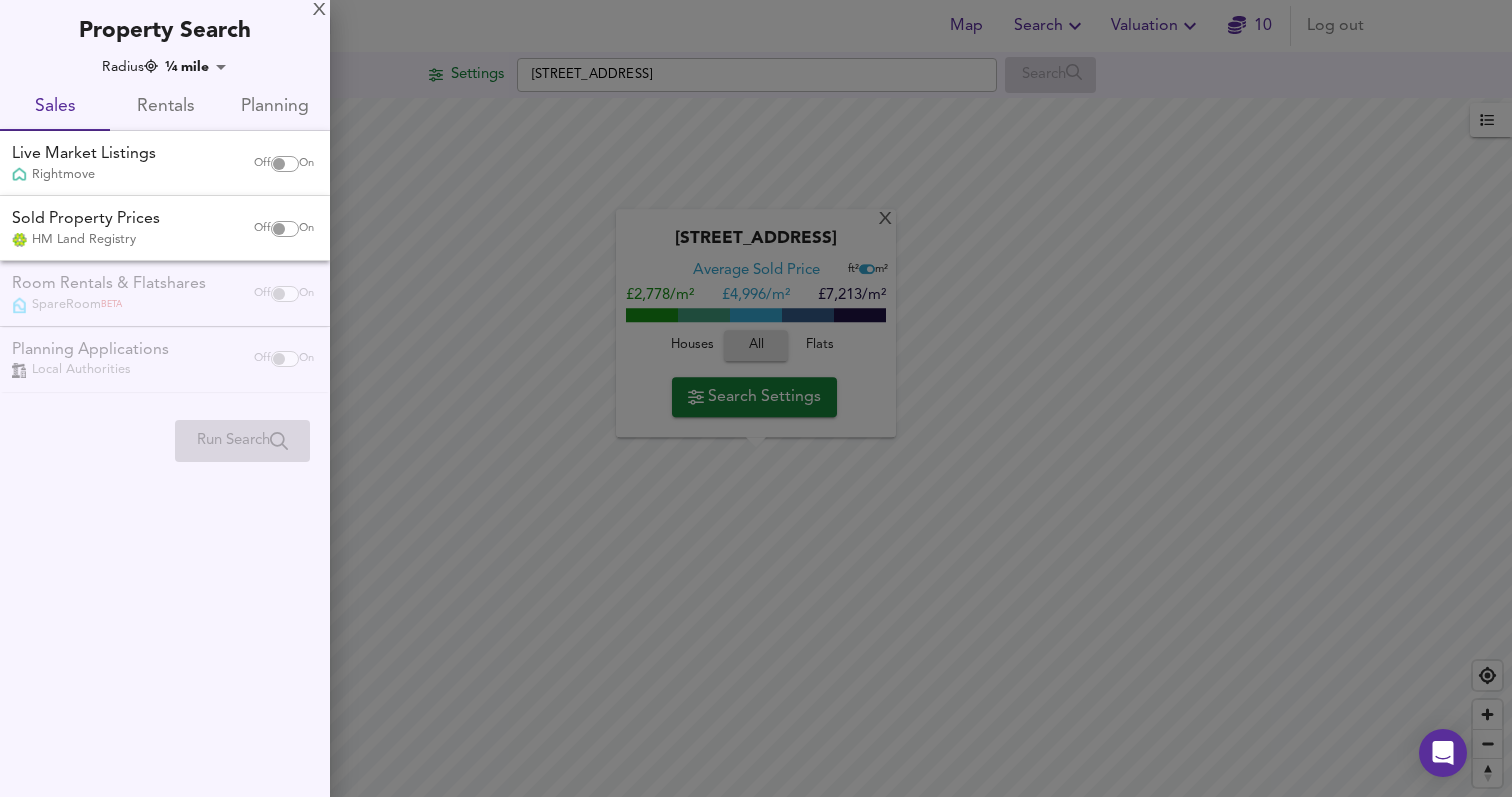 click on "Map Search Valuation    10 Log out        Settings     Laverstoke Gardens, SW15 4JB        Search      X Laverstoke Gardens, SW15 4JB Average Sold Price ft²   m² £2,778/m² £ 4,996/m² £7,213/m² Houses All Flats    Search Settings             Average Price landworth    £ 6,799/m²    £ 5,554/m²    £ 4,681/m²     UK Average Price   for July 2025 £ 3,633 / m²      +6% Source:   Land Registry Data - May 2025 England & Wales - Average £/ m²  History England & Wales - Total Quarterly Sales History
X Map Settings Basemap          Default hybrid Heatmap          Average Price landworth 2D   View Dynamic Heatmap   On Show Postcodes Show Boroughs 2D 3D Find Me X Property Search Radius   ¼ mile 402 Sales Rentals Planning    Live Market Listings   Rightmove Off   On     Sold Property Prices   HM Land Registry Off   On     Room Rentals & Flatshares   SpareRoom   BETA Off   On     Planning Applications Local Authorities" at bounding box center (756, 398) 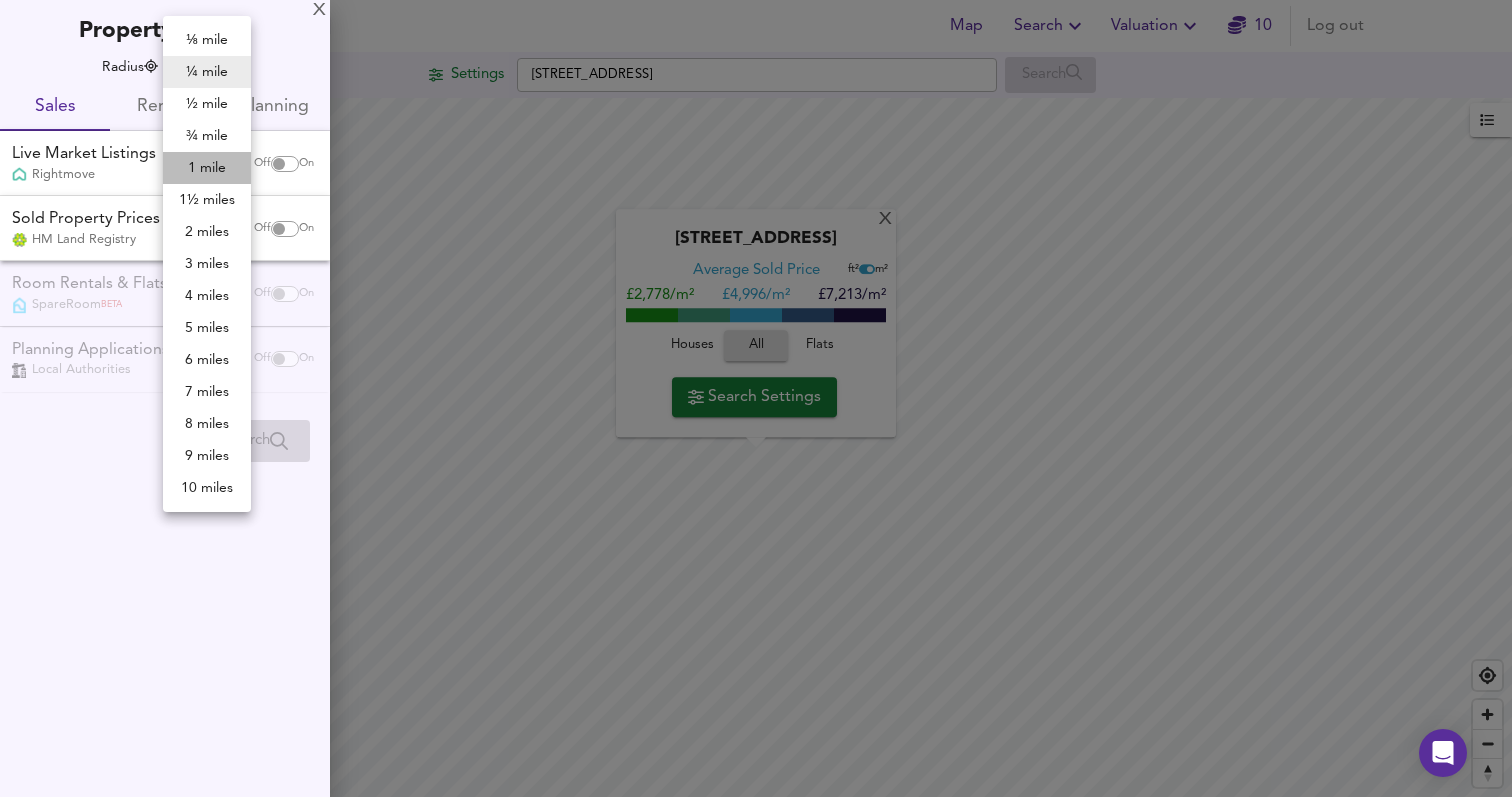 click on "1 mile" at bounding box center (207, 168) 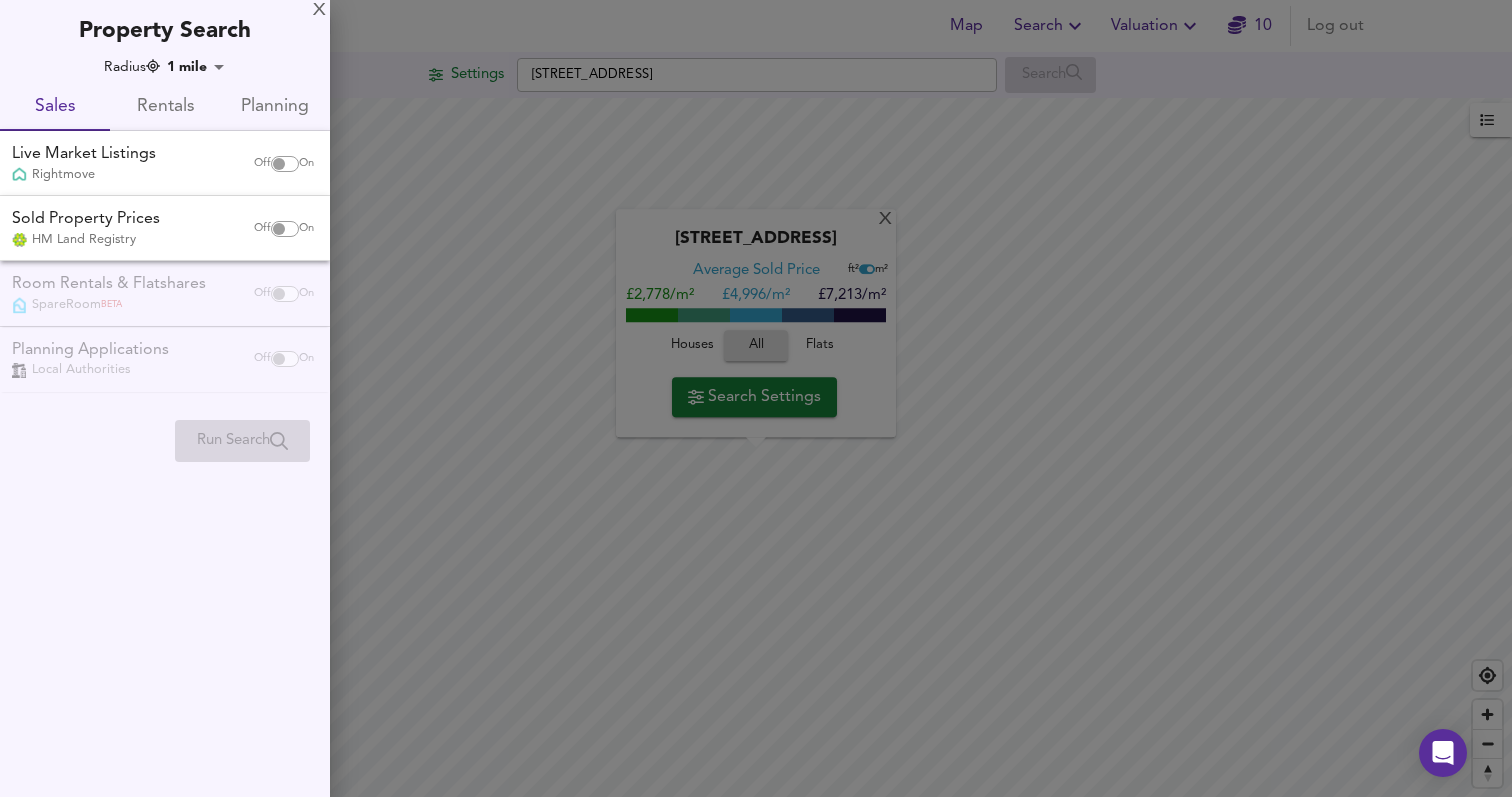 click at bounding box center [756, 398] 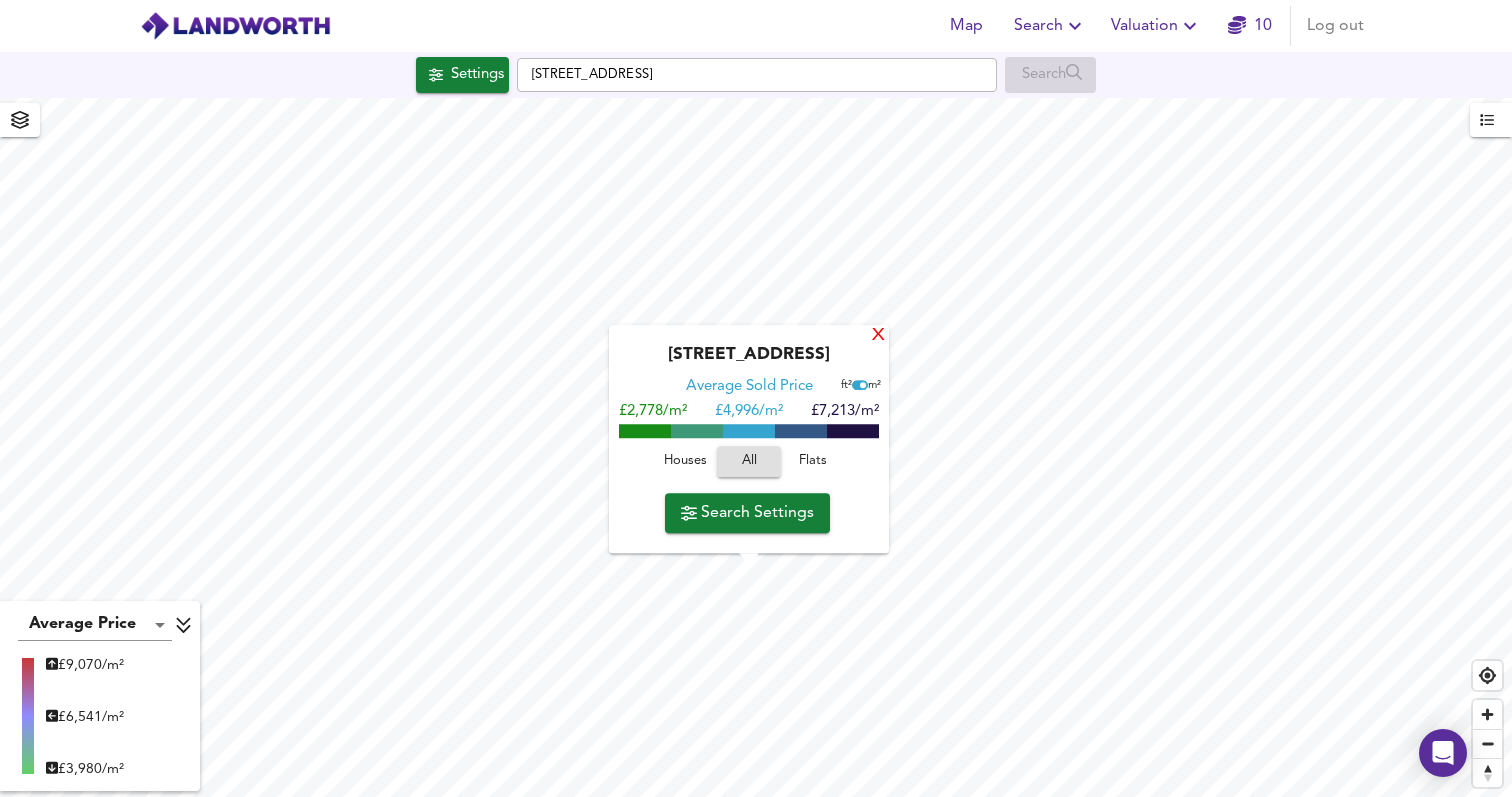 click on "X" at bounding box center [878, 336] 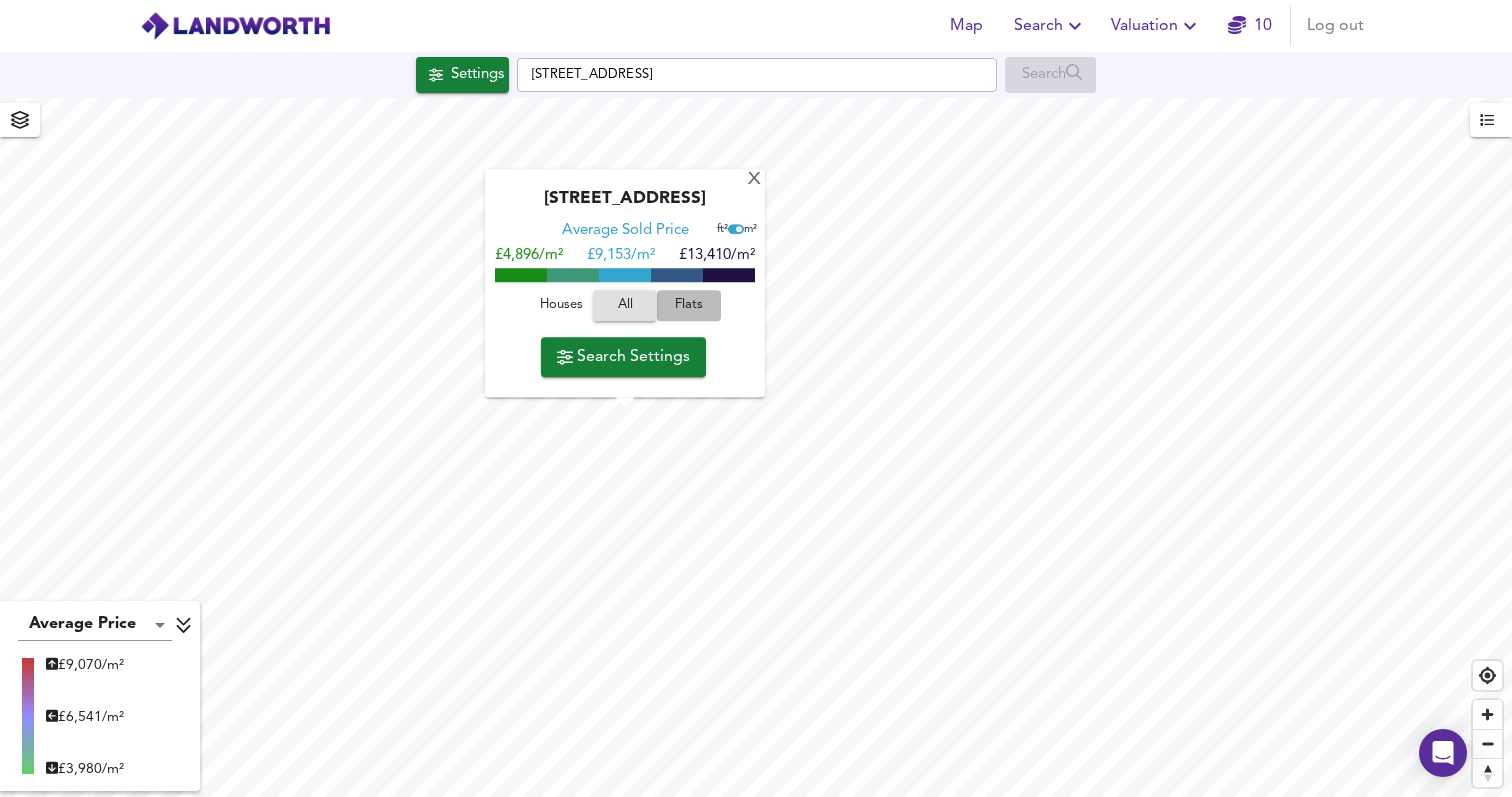 click on "Flats" at bounding box center (689, 306) 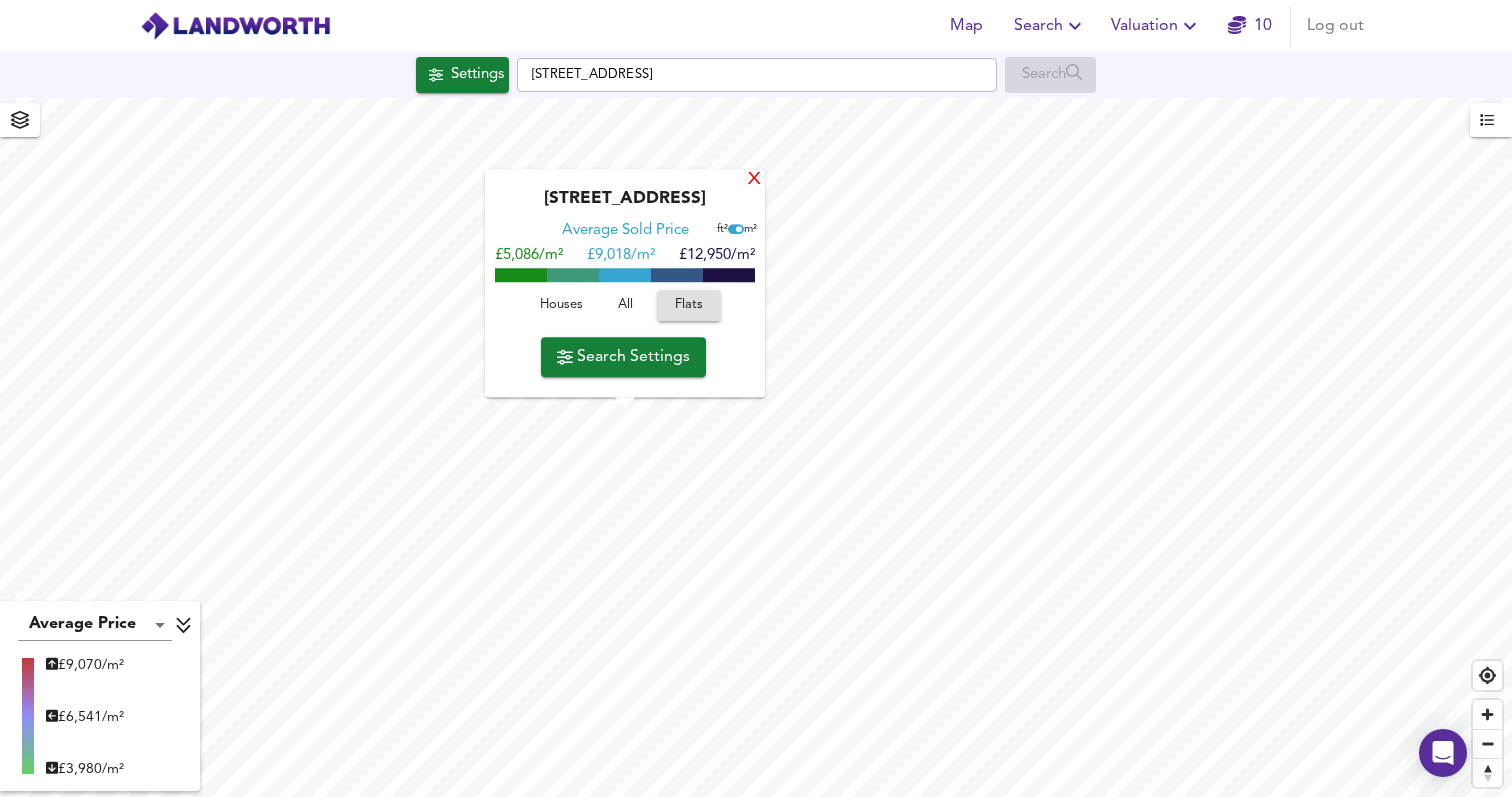 click on "X" at bounding box center [754, 180] 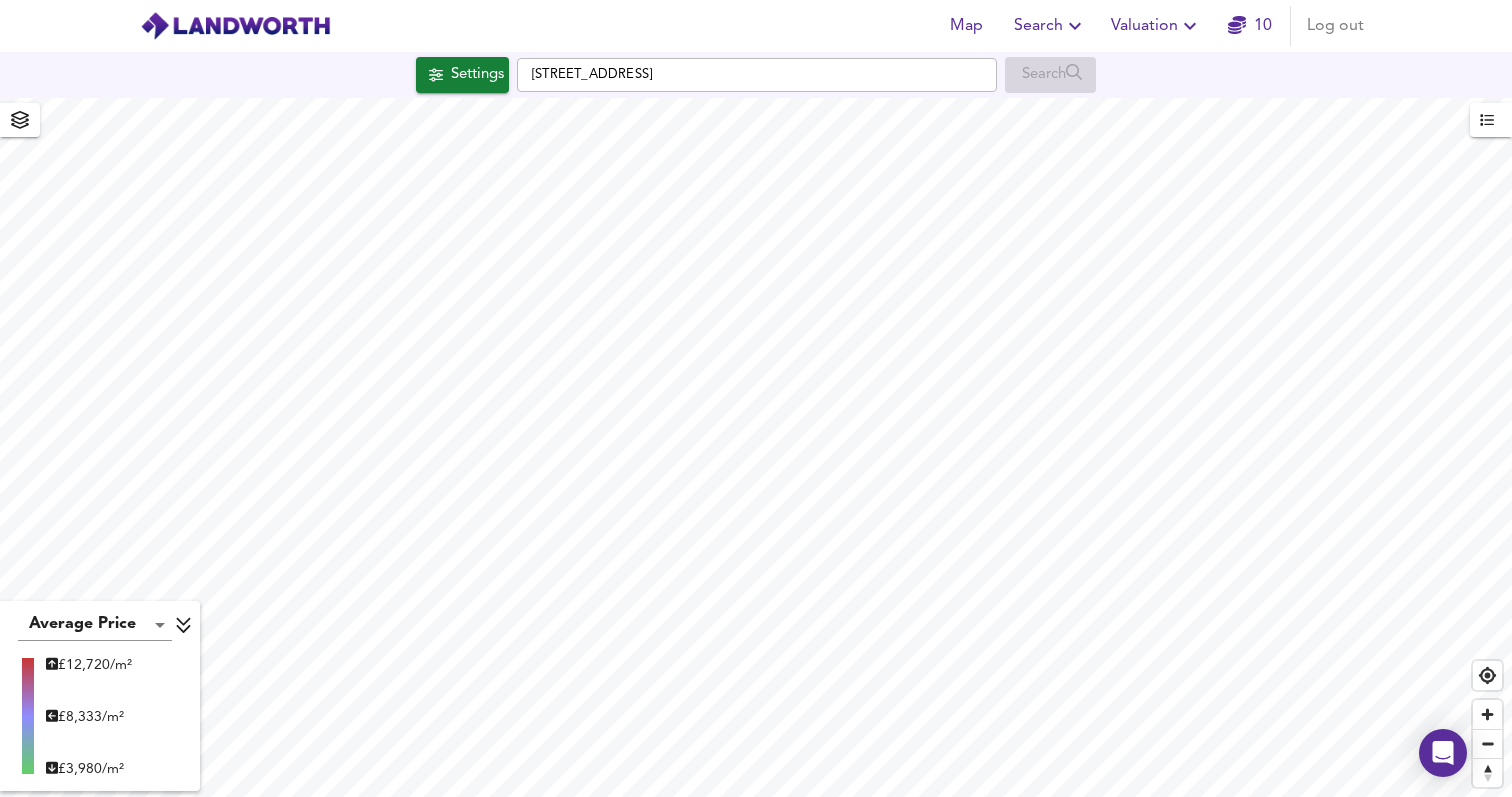 type on "5683" 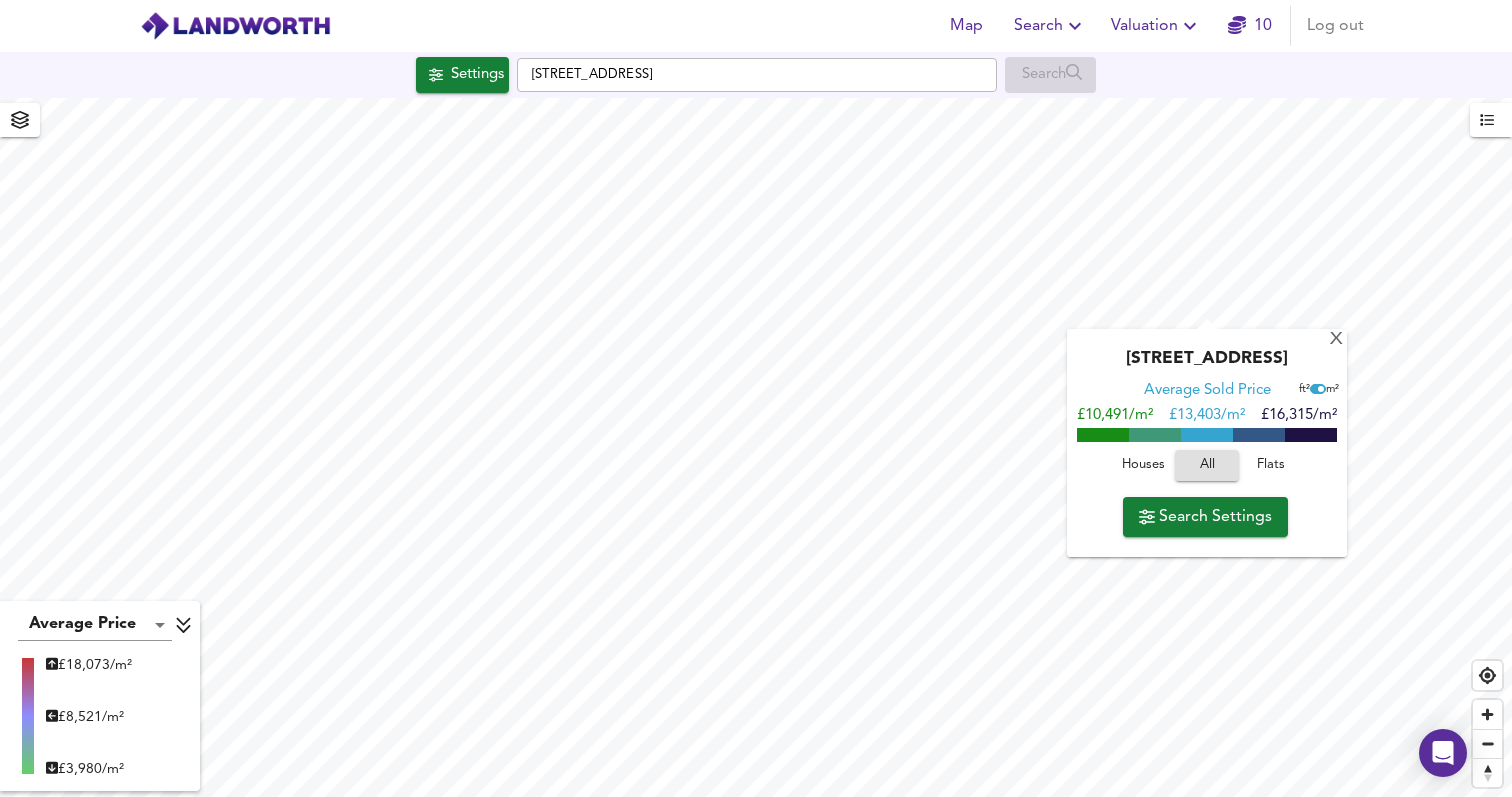 click on "Flats" at bounding box center [1271, 465] 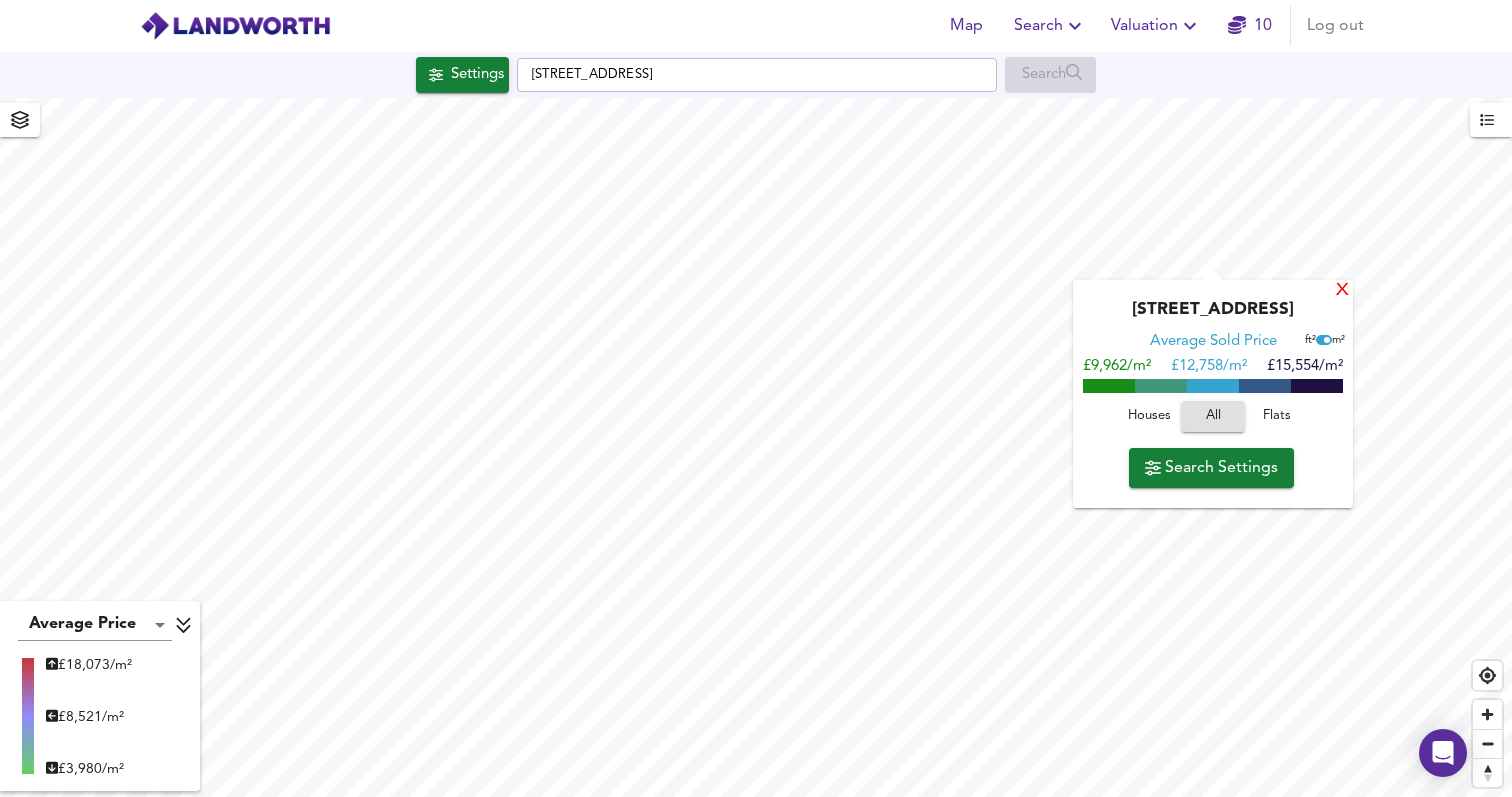 click on "X" at bounding box center [1342, 291] 